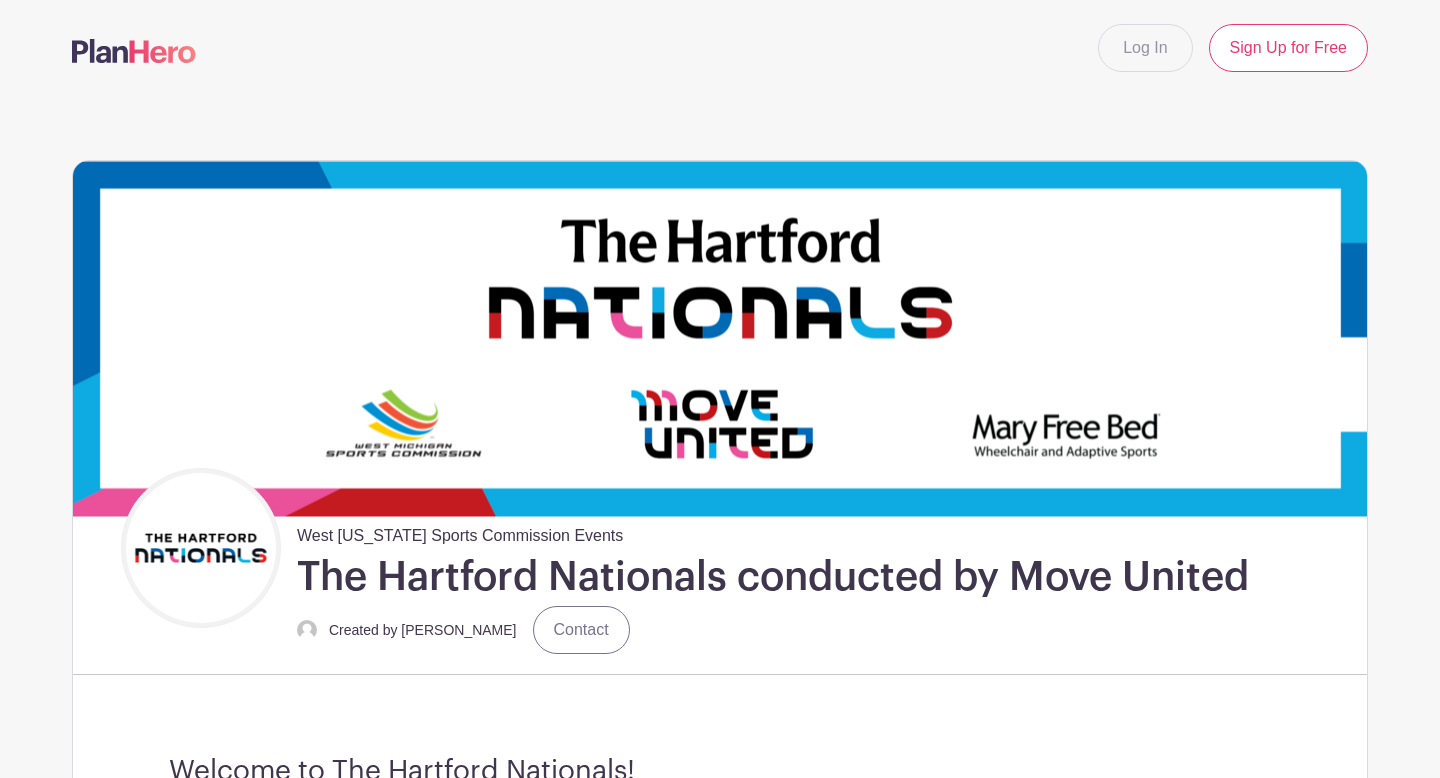 scroll, scrollTop: 0, scrollLeft: 0, axis: both 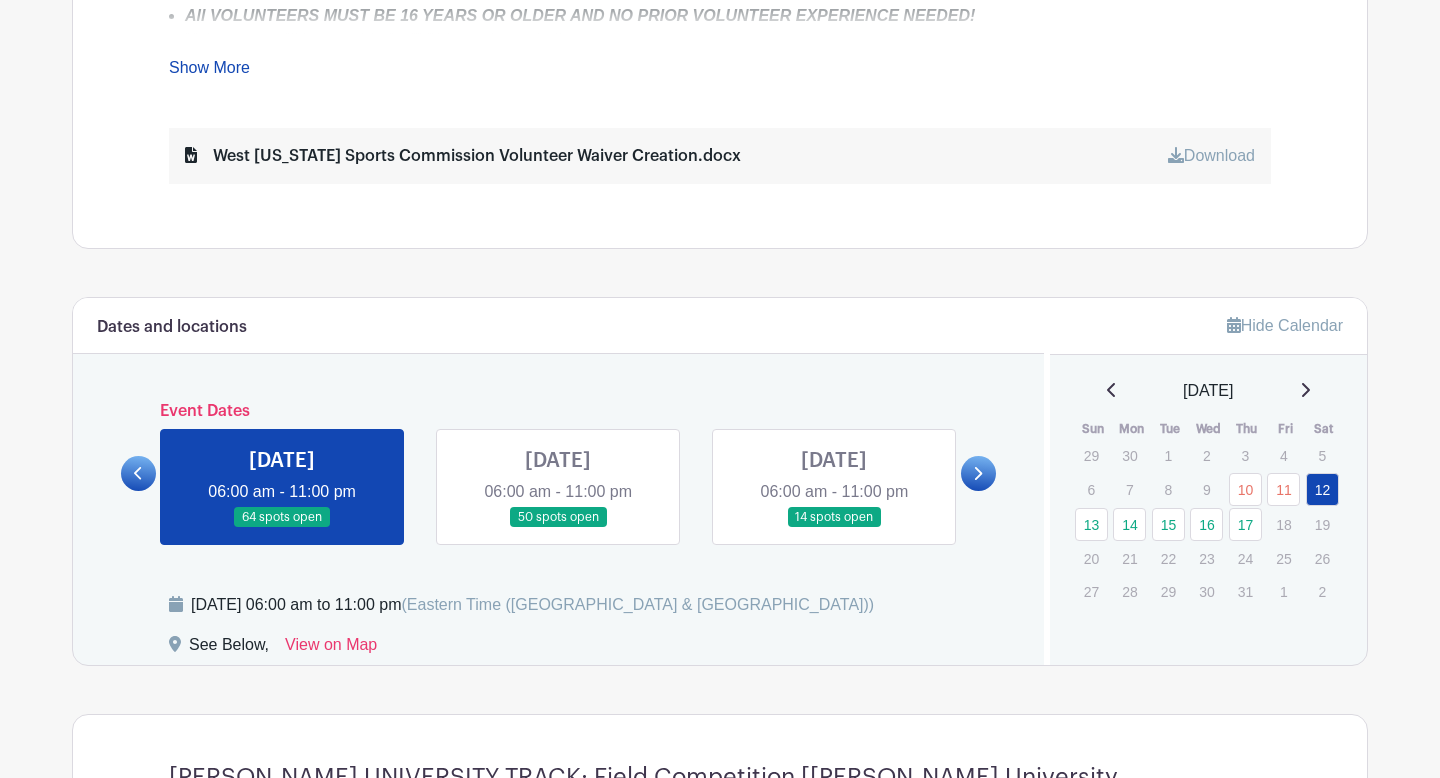 click 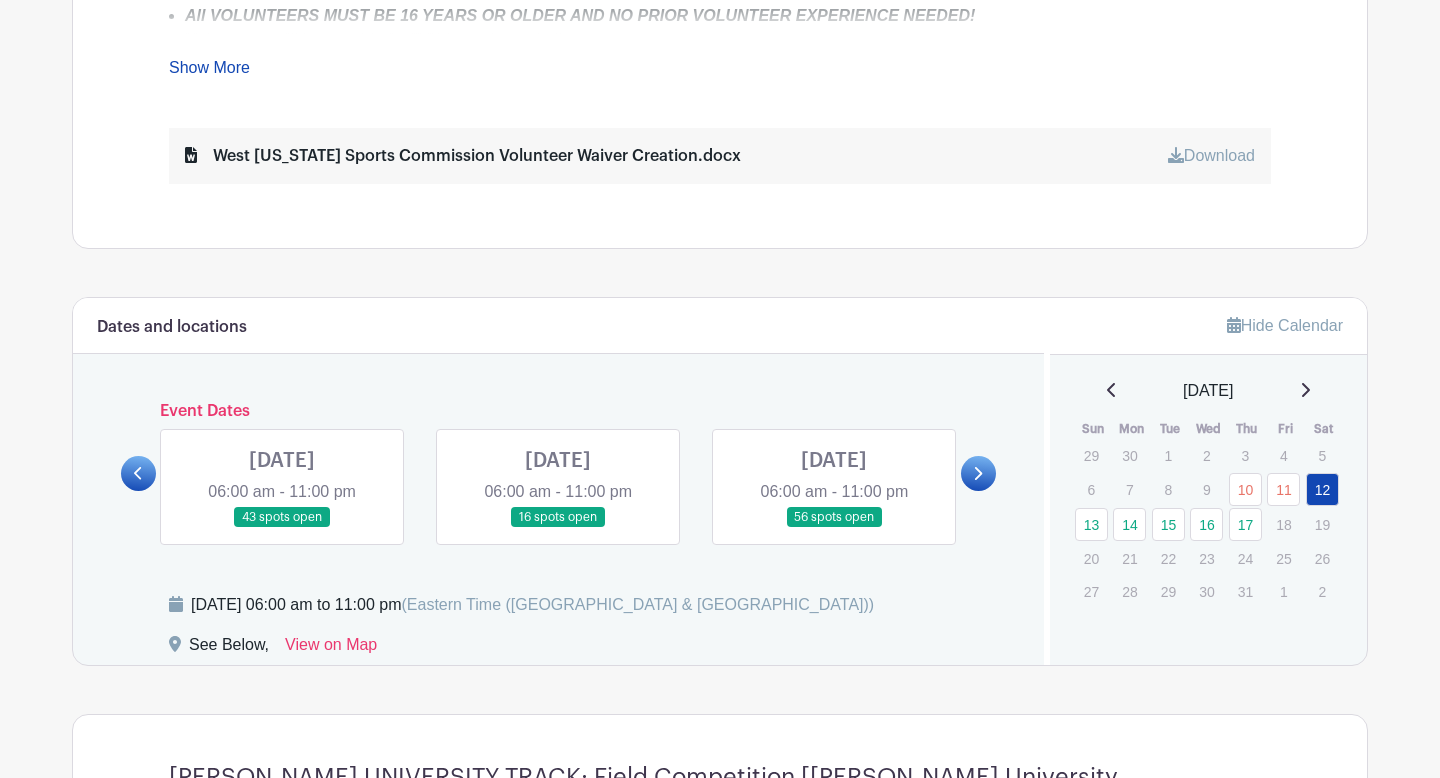 click 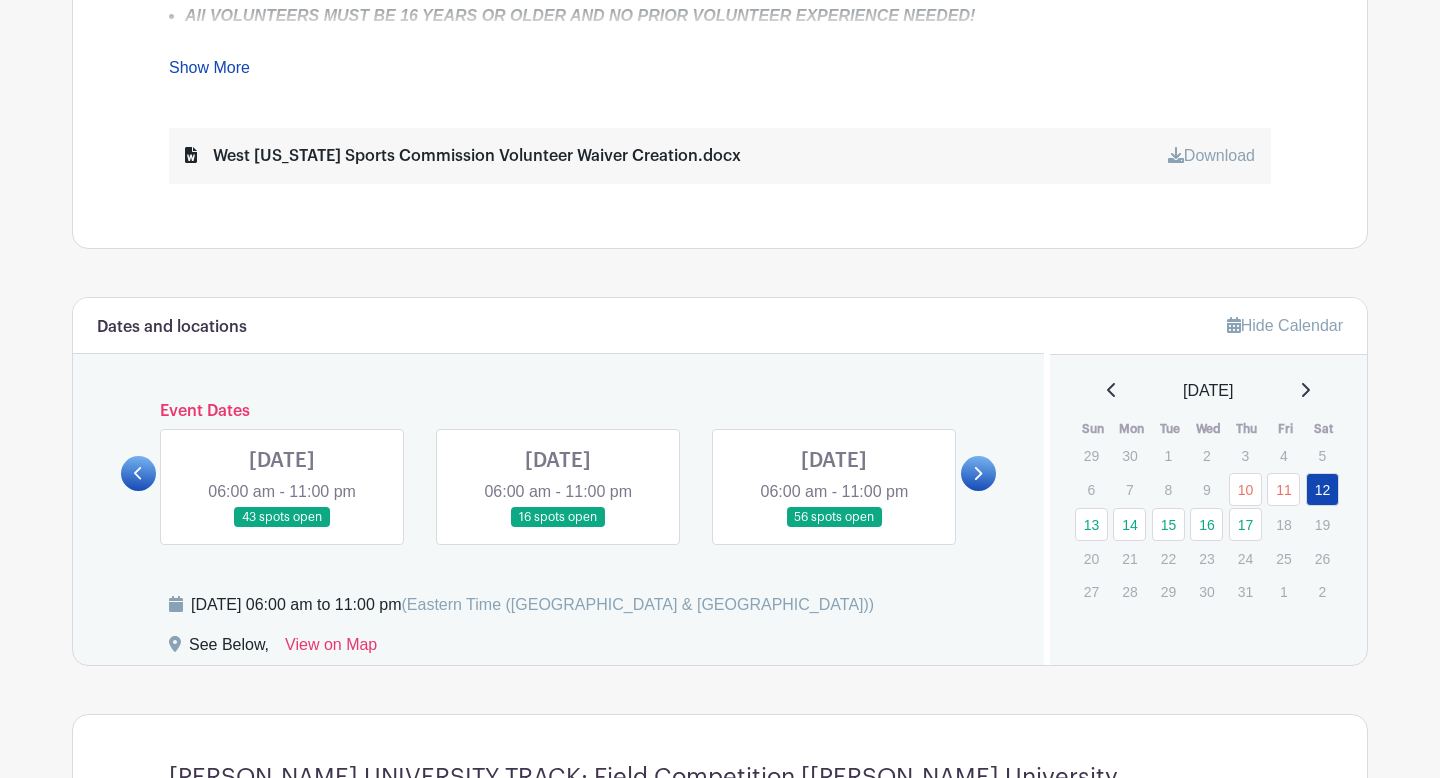 click 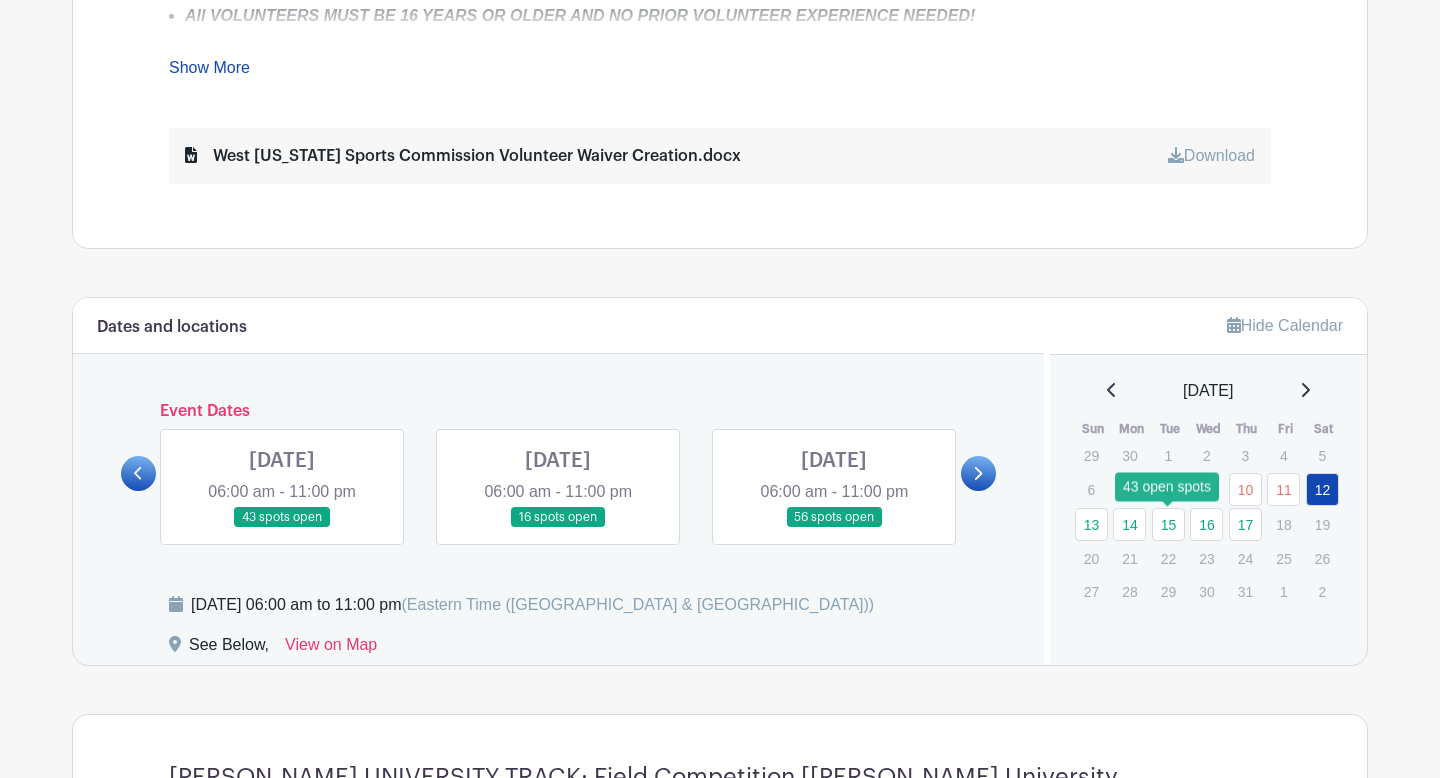click on "15" at bounding box center [1168, 524] 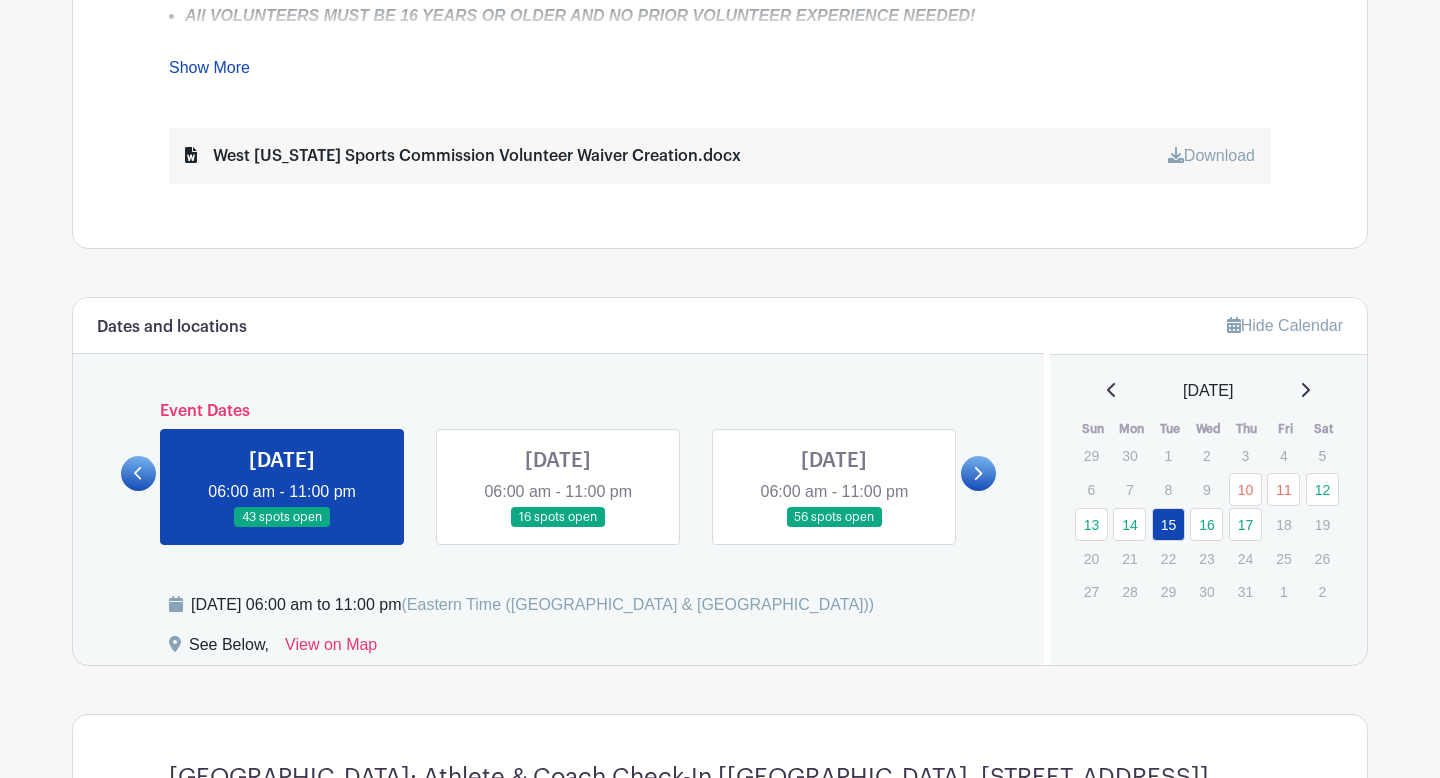click 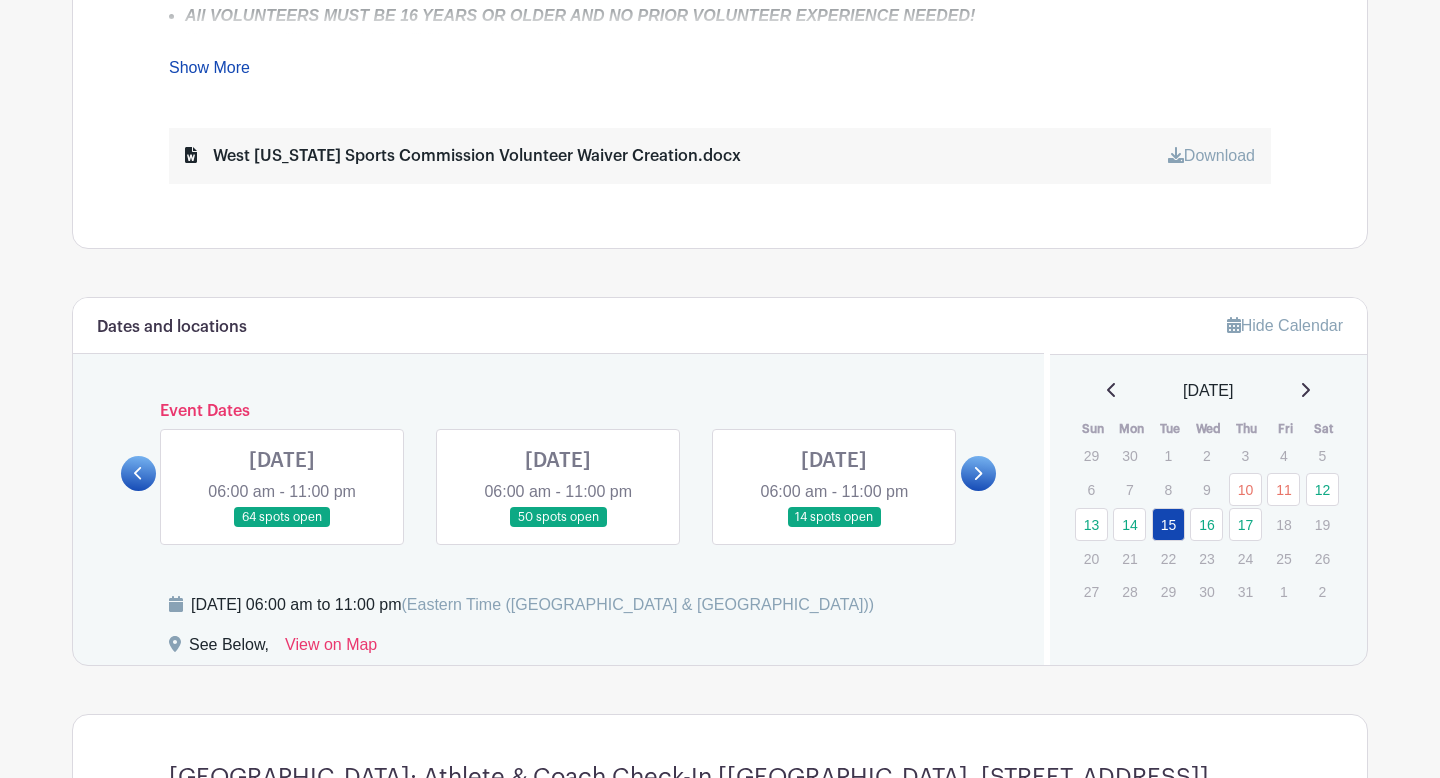 click at bounding box center [138, 473] 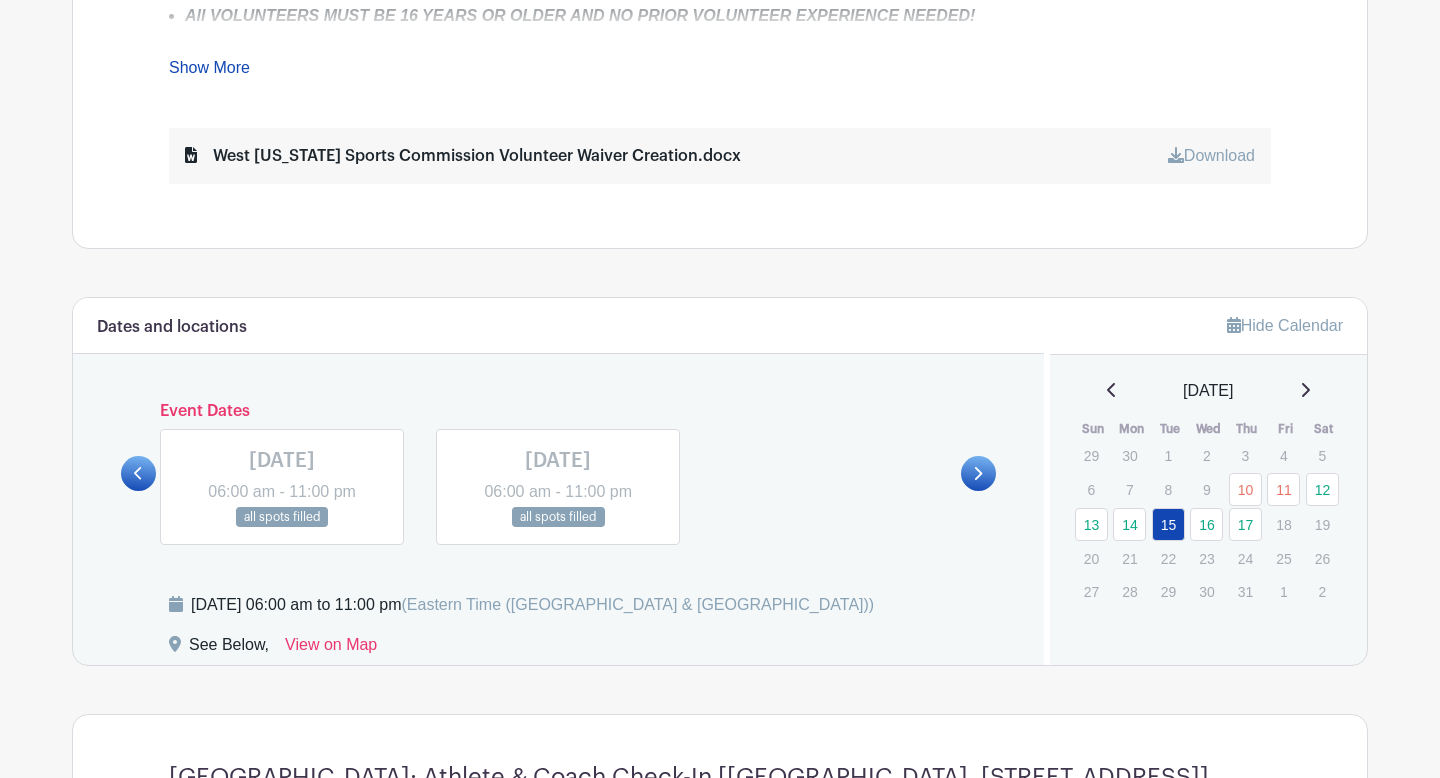 click at bounding box center (978, 473) 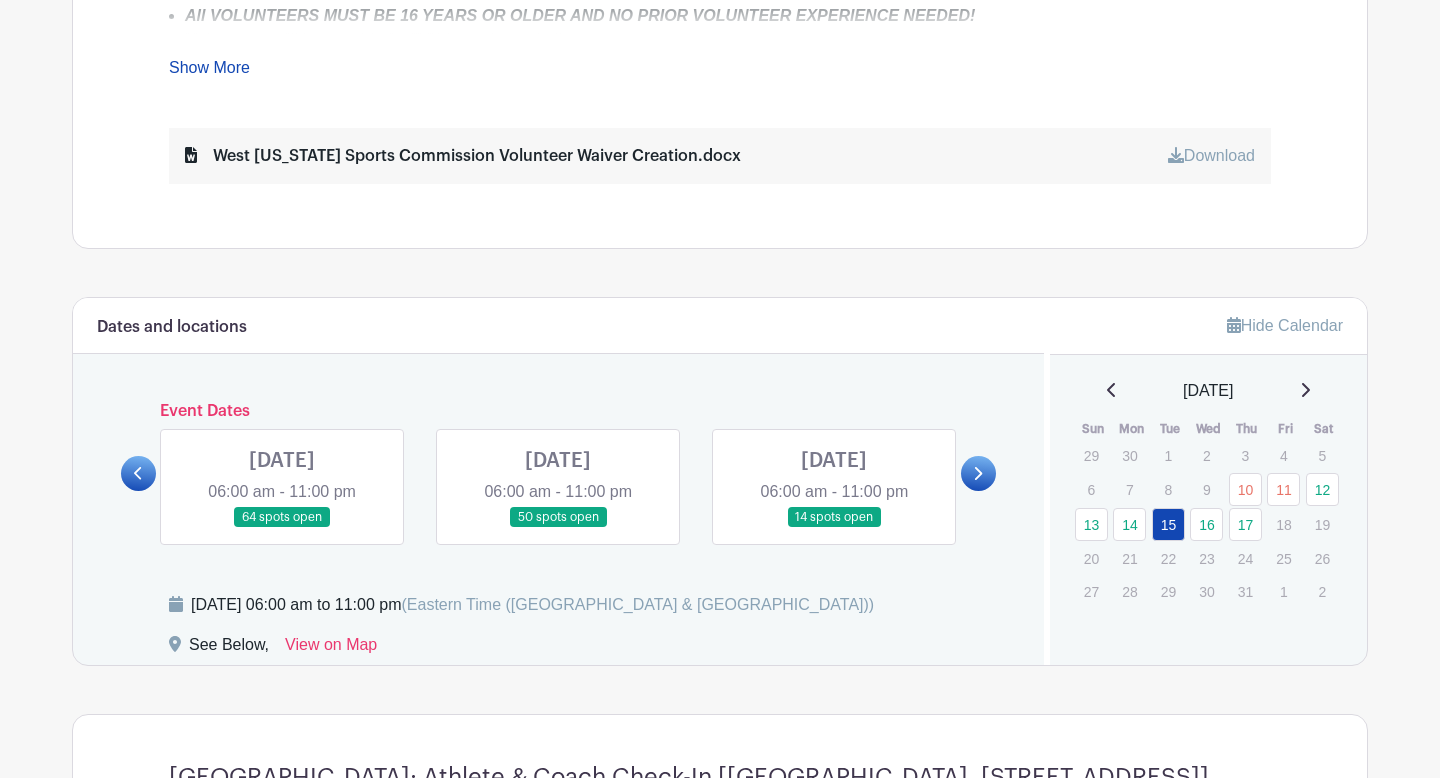 click 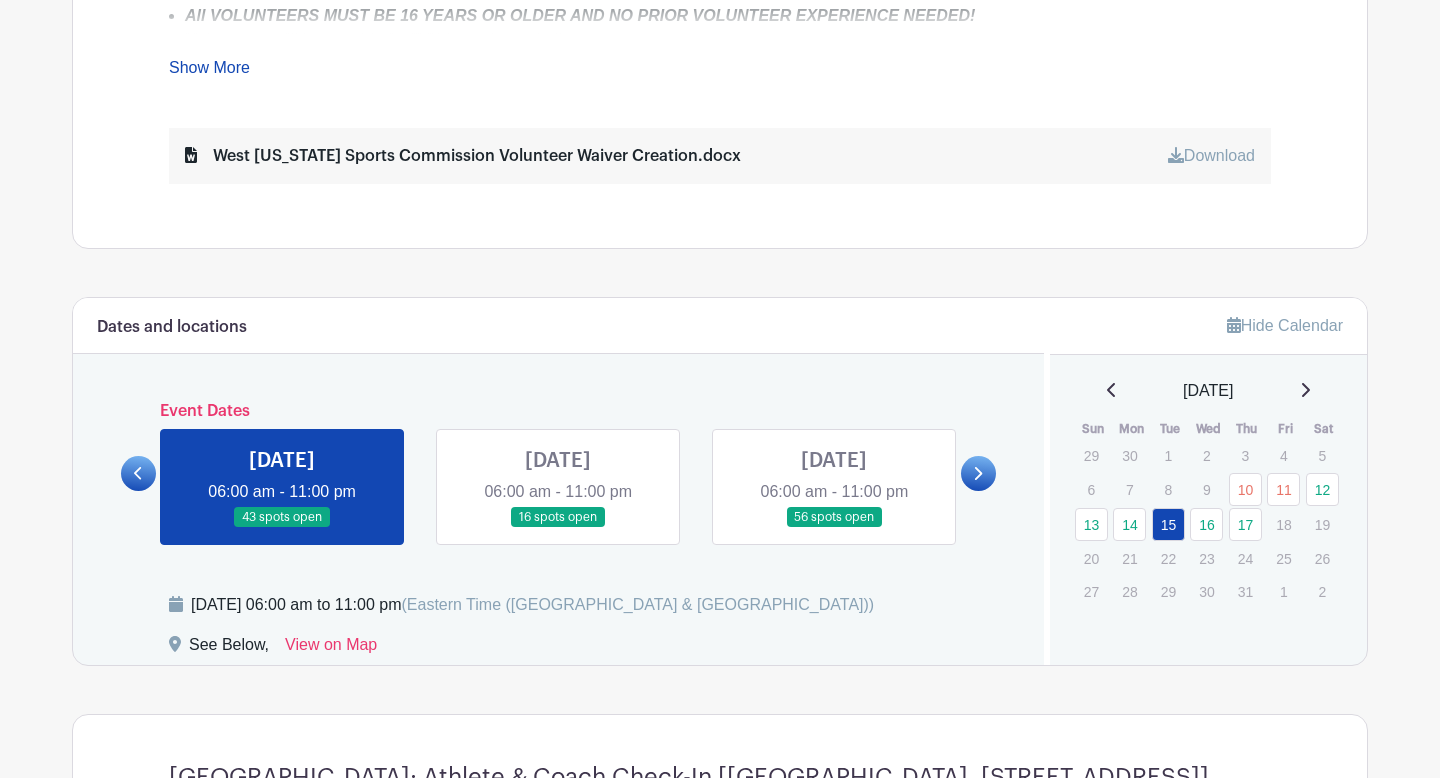 click 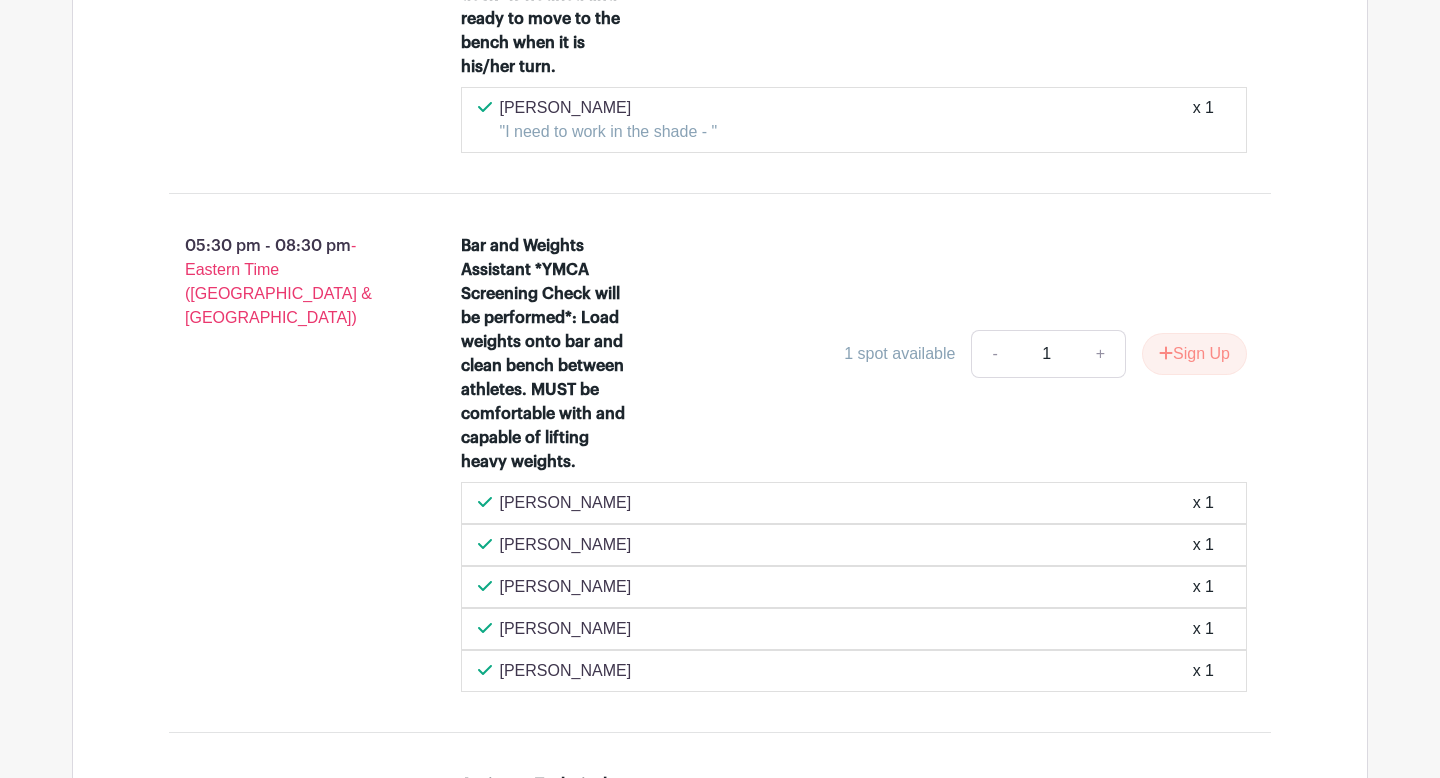 scroll, scrollTop: 10528, scrollLeft: 0, axis: vertical 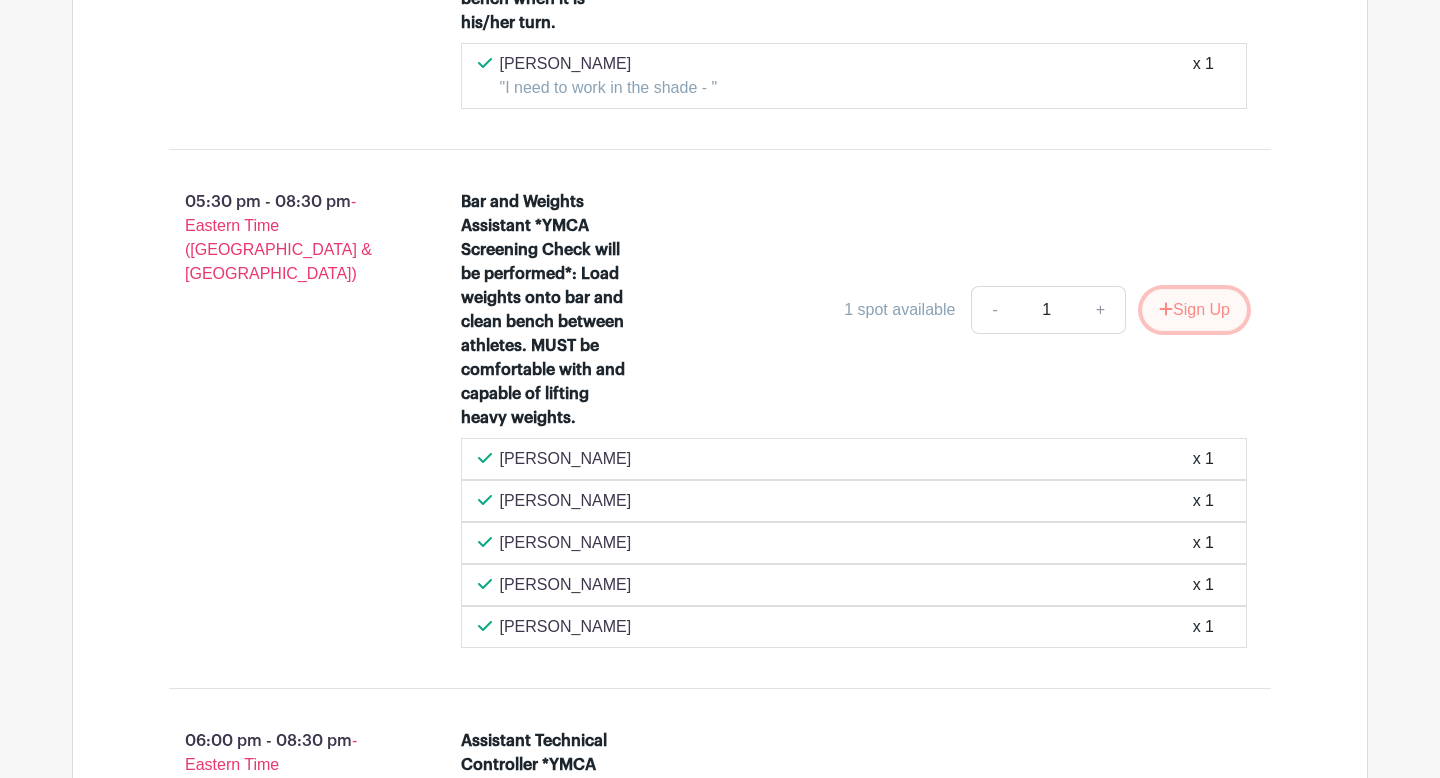 click on "Sign Up" at bounding box center [1194, 310] 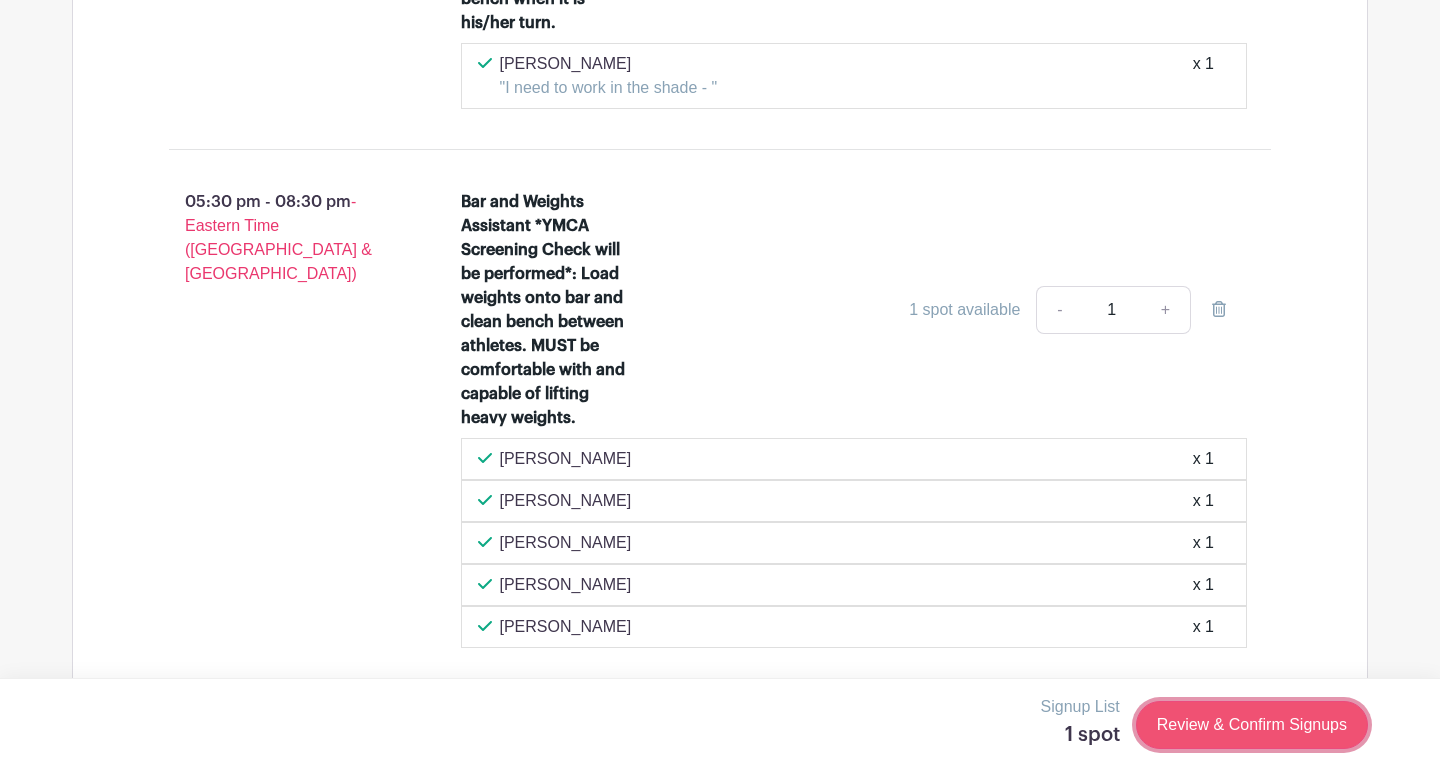 click on "Review & Confirm Signups" at bounding box center (1252, 725) 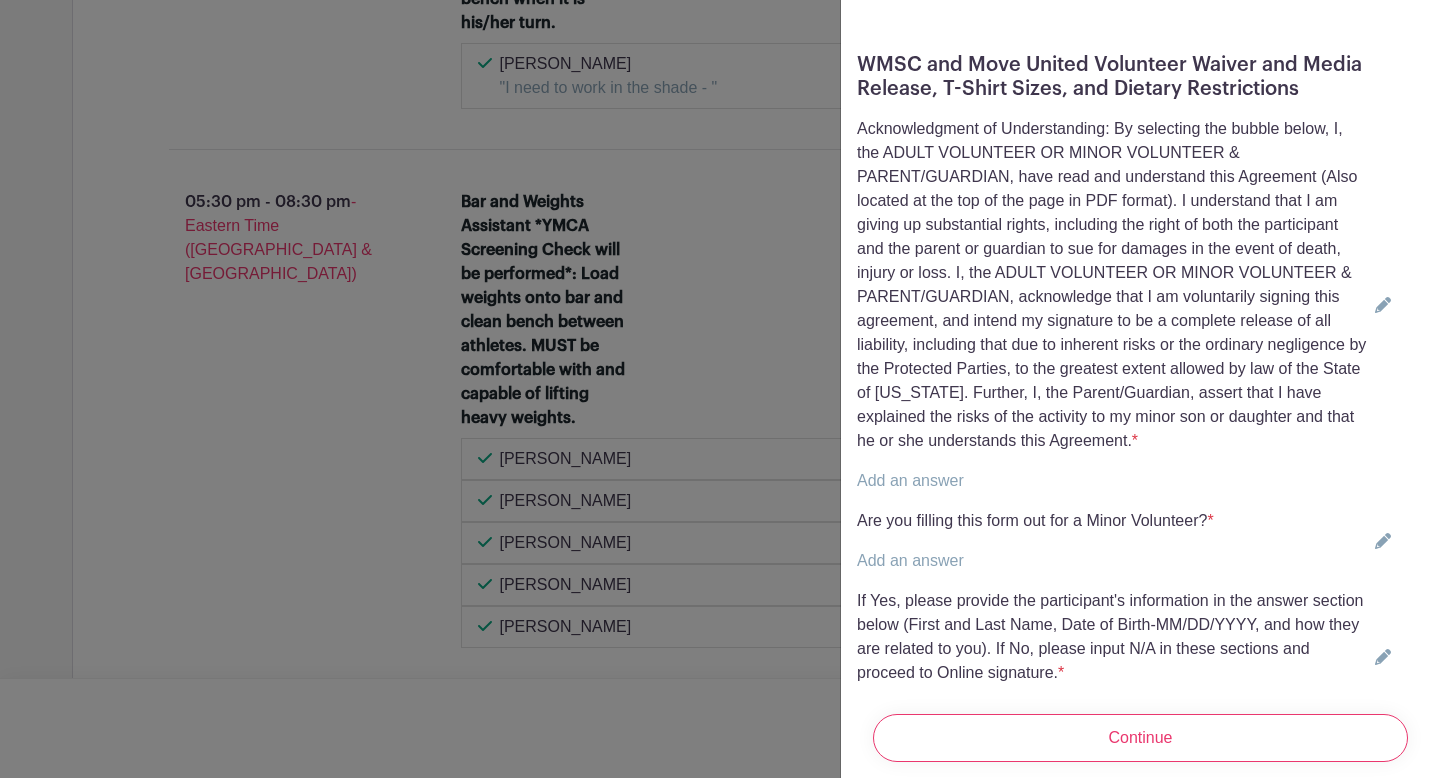 scroll, scrollTop: 541, scrollLeft: 0, axis: vertical 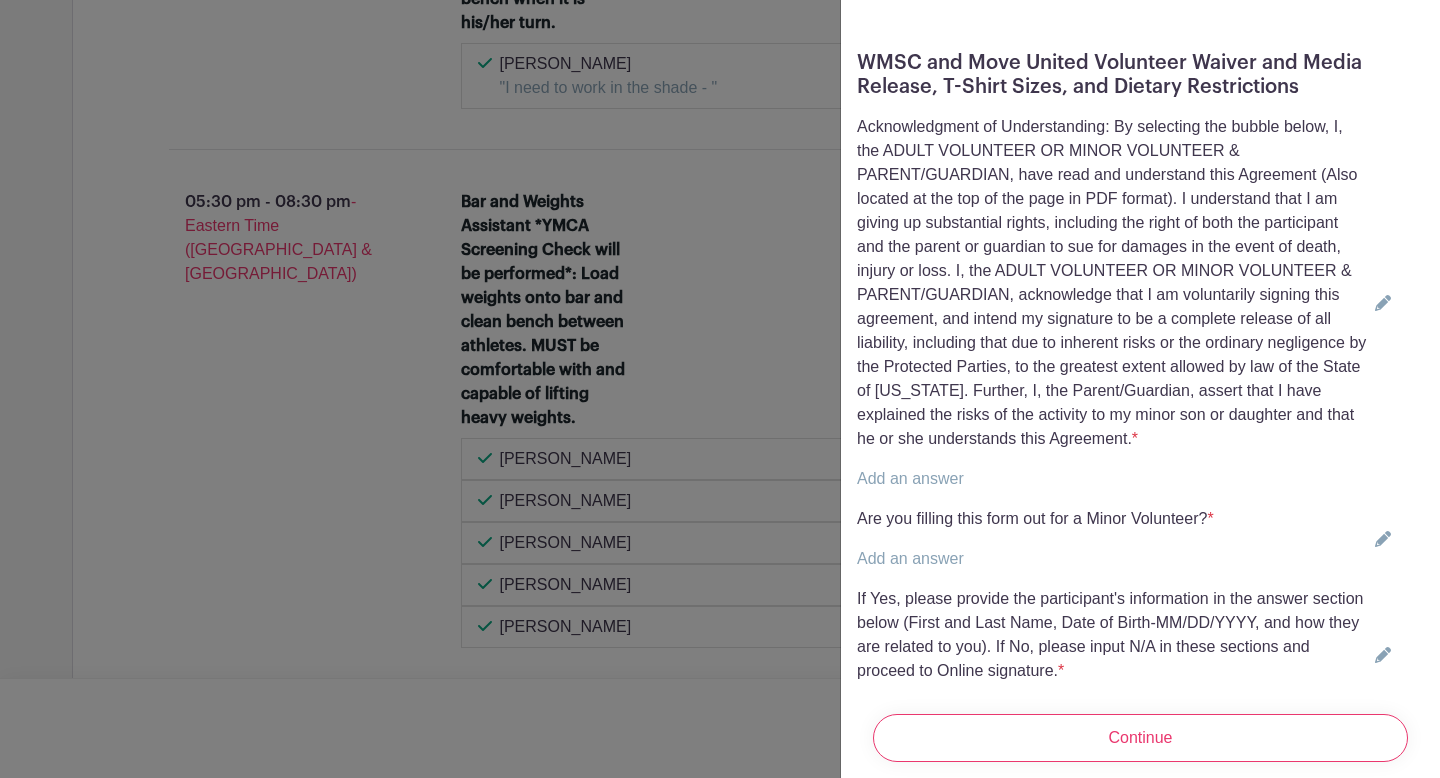 click on "Add an answer" at bounding box center (910, 478) 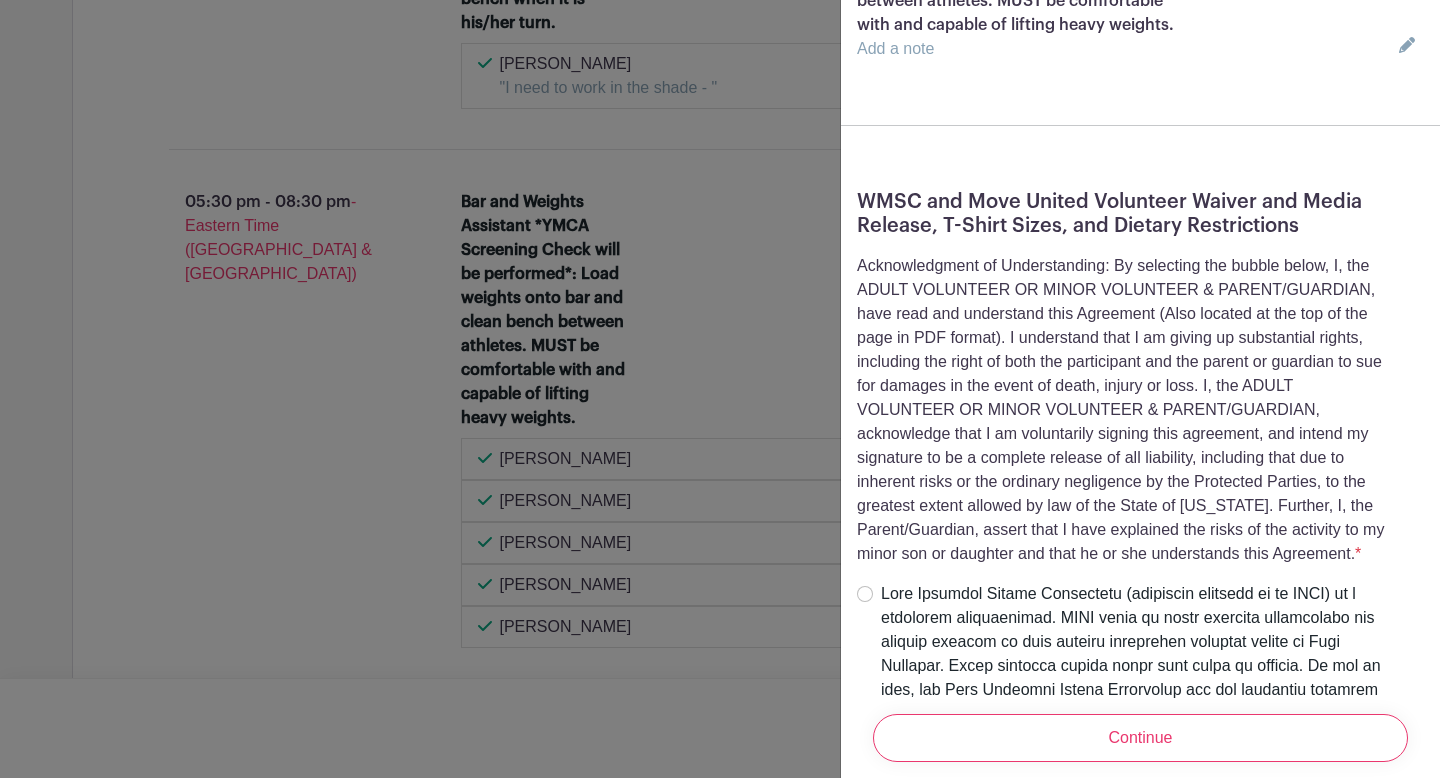 scroll, scrollTop: 403, scrollLeft: 0, axis: vertical 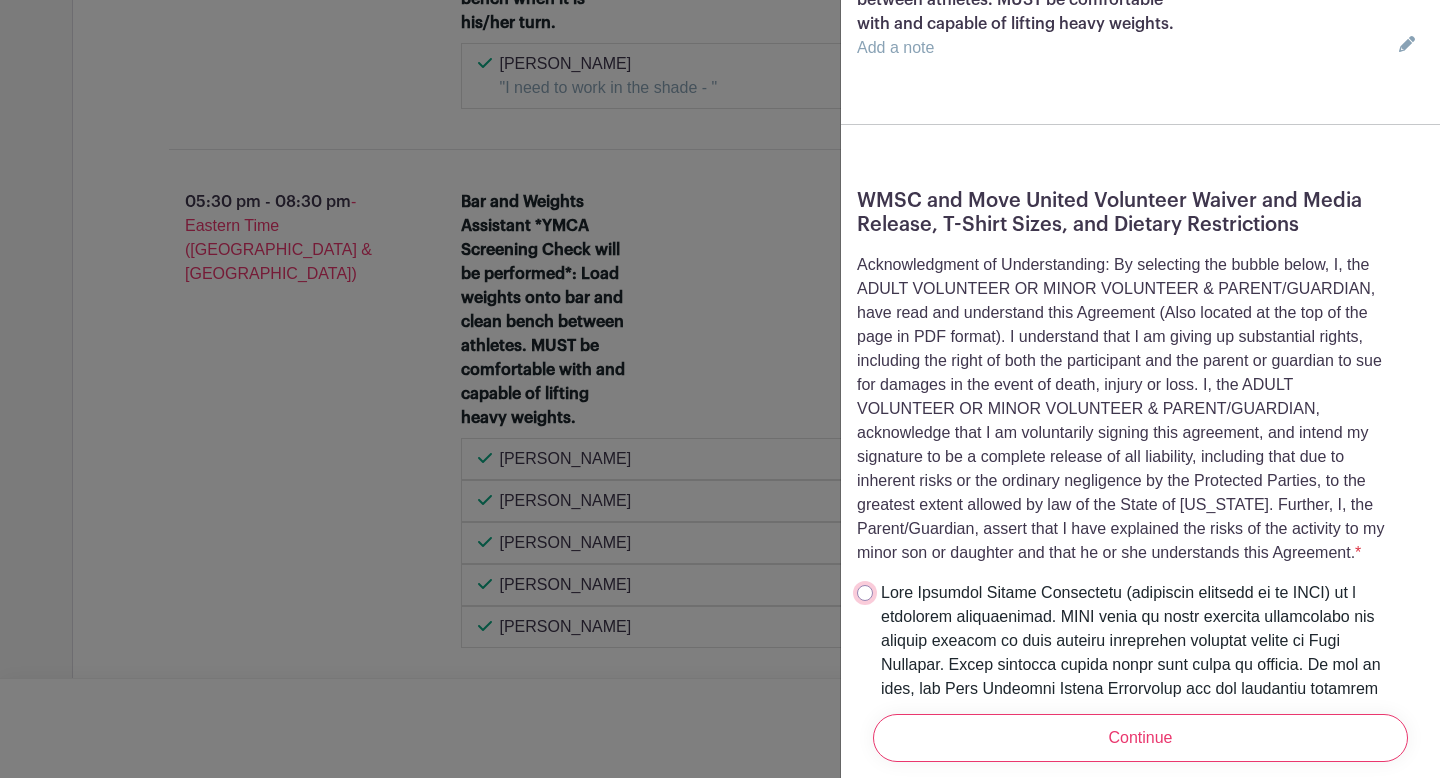 click at bounding box center [865, 593] 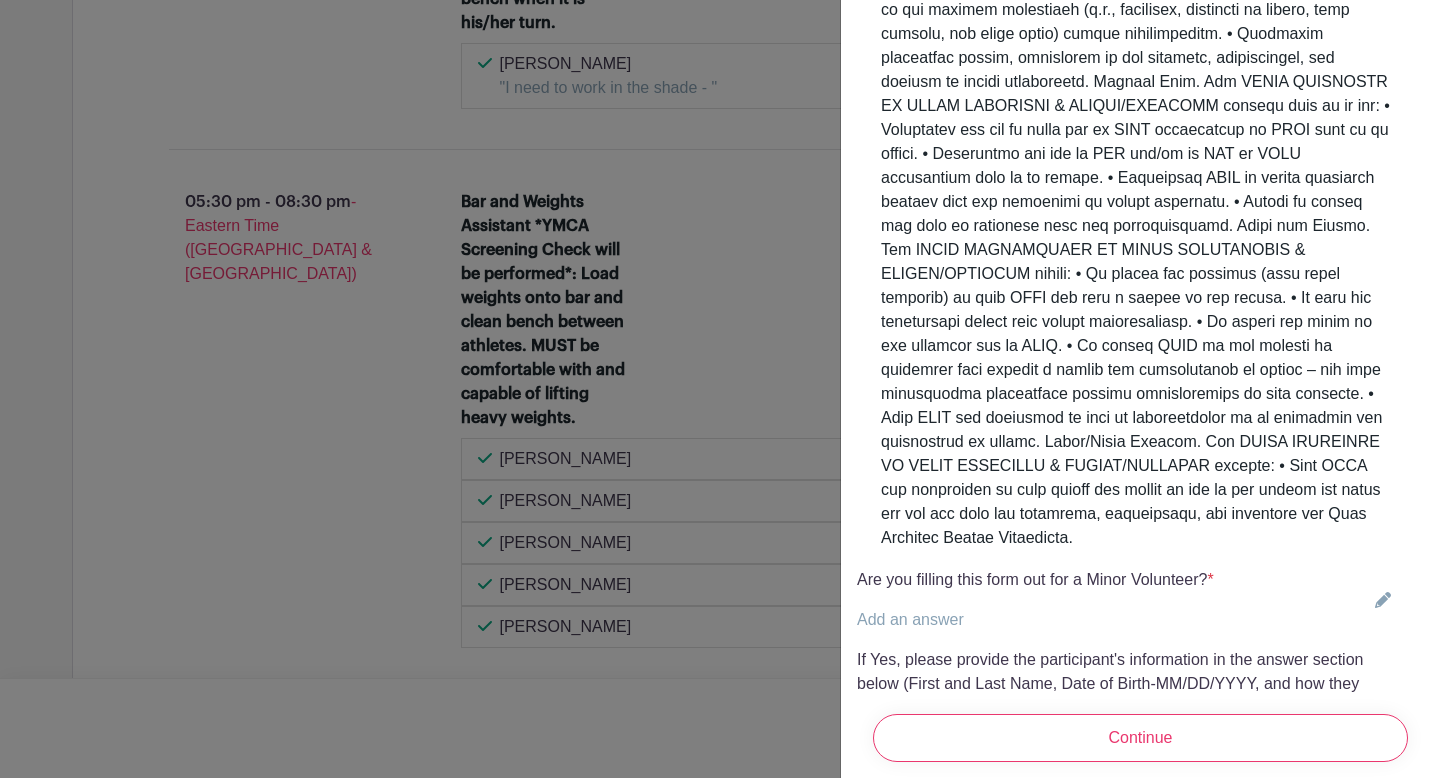 scroll, scrollTop: 4502, scrollLeft: 0, axis: vertical 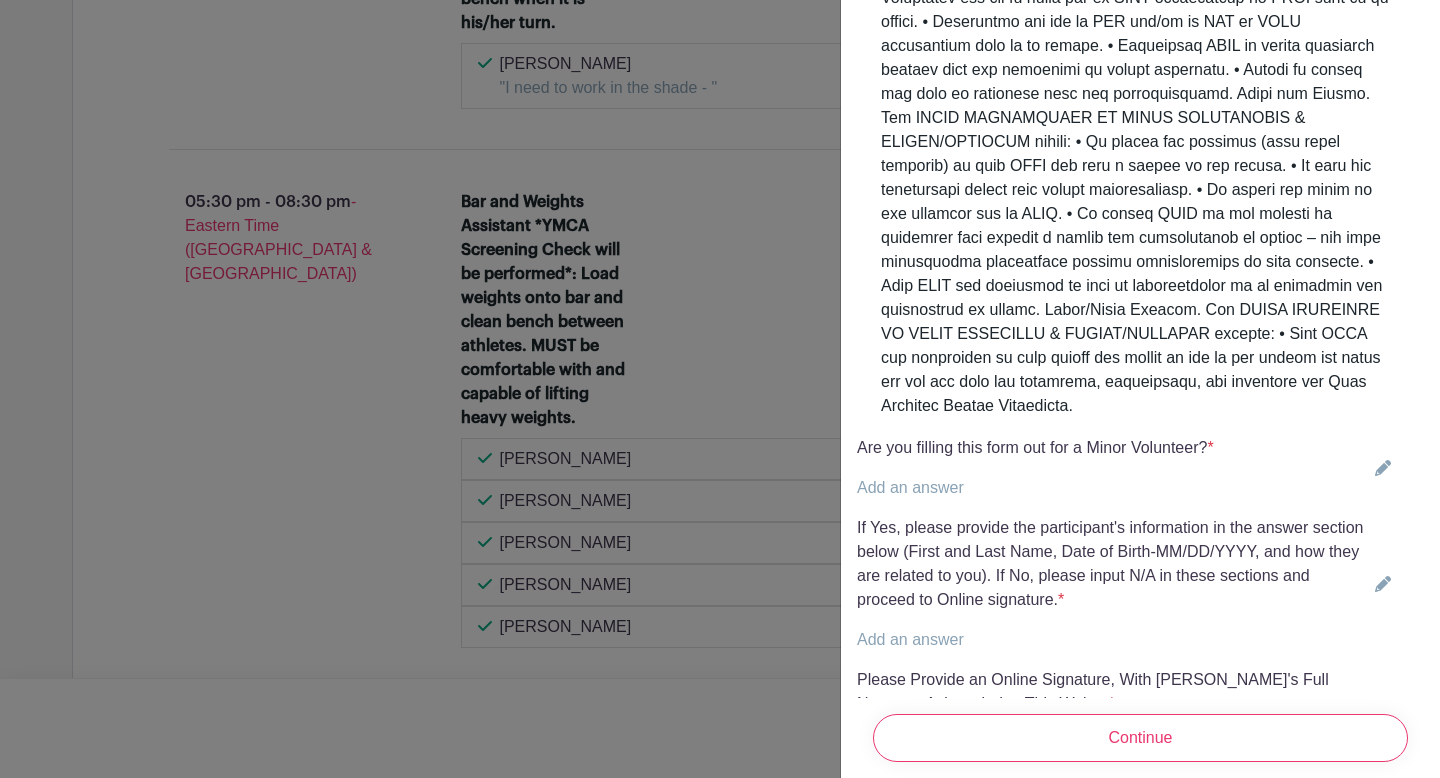 click on "Add an answer" at bounding box center (910, 487) 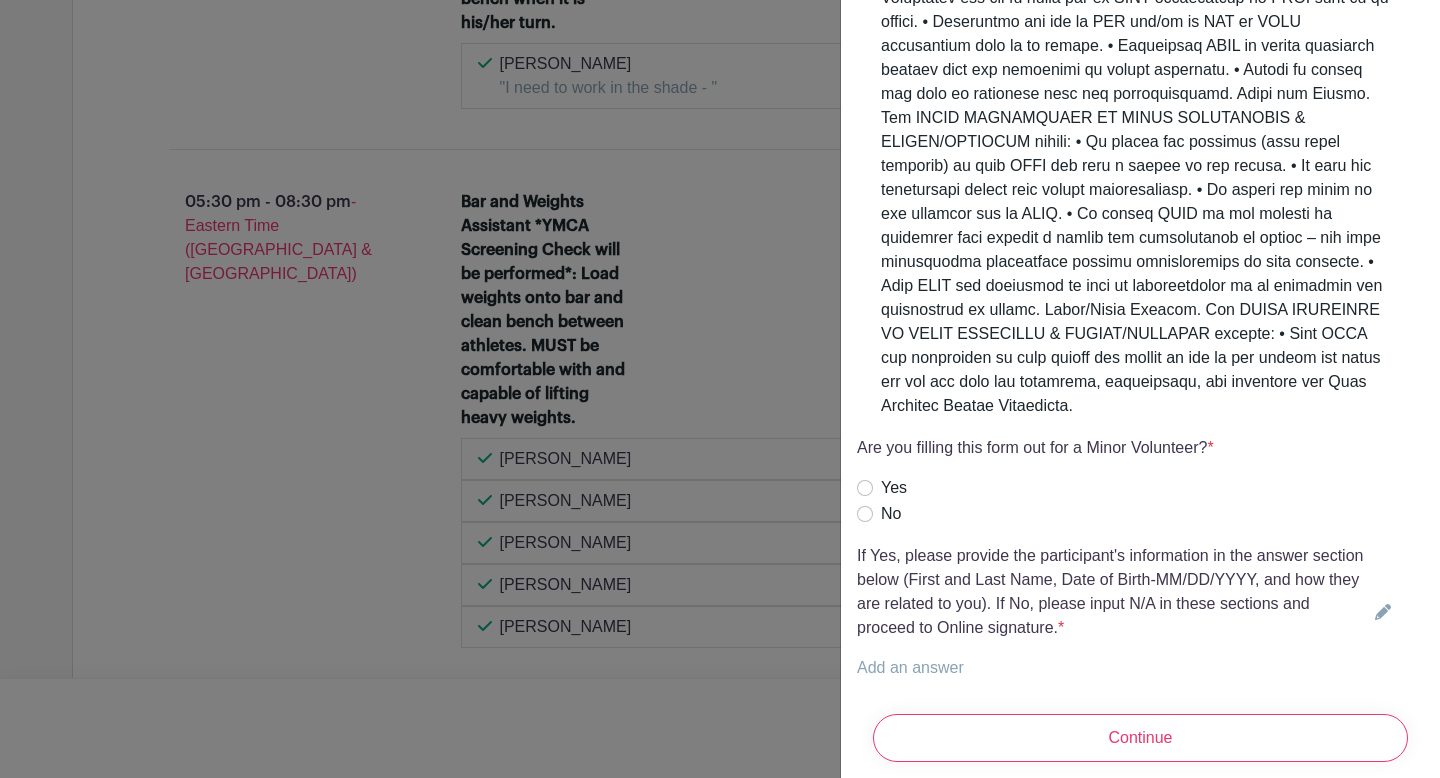 click on "No" at bounding box center [1035, 514] 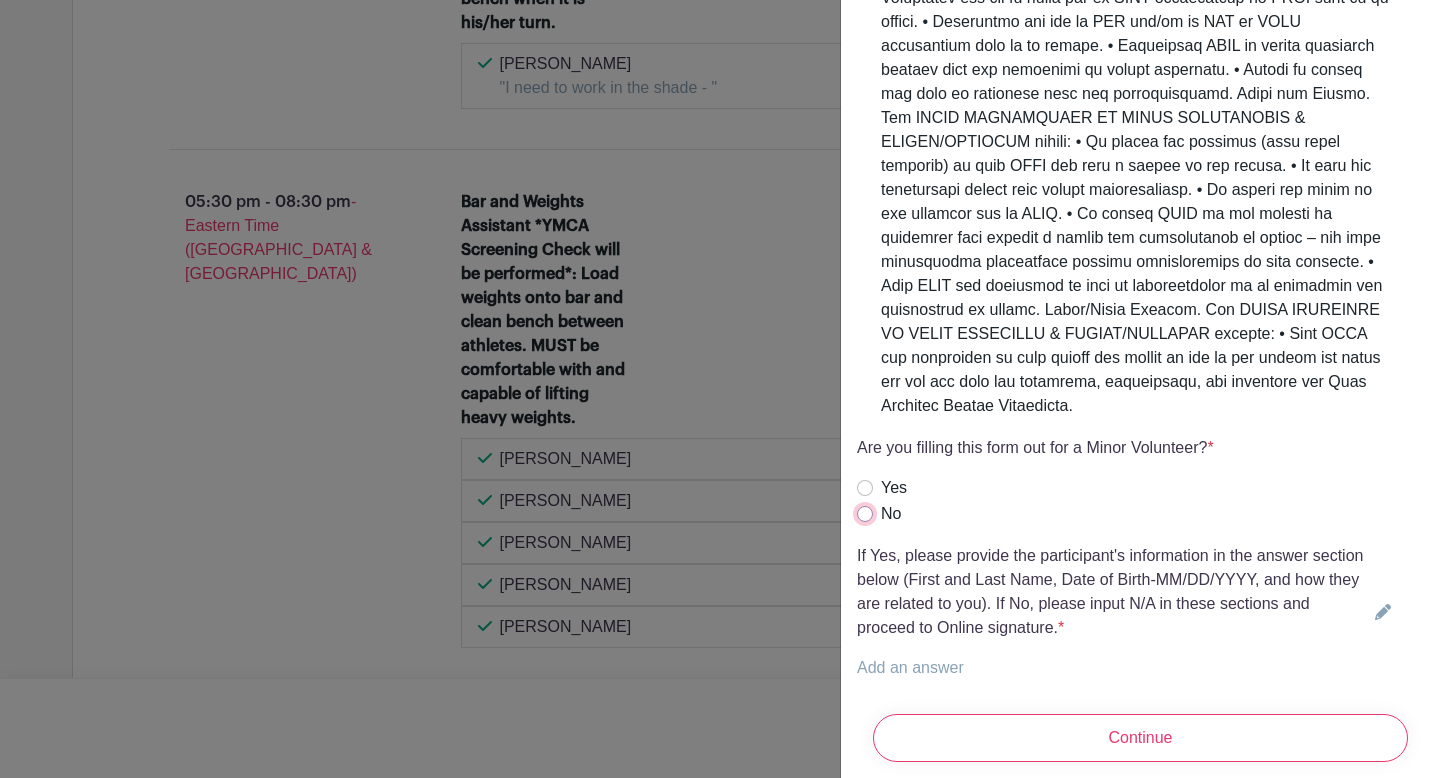 click on "No" at bounding box center (865, 514) 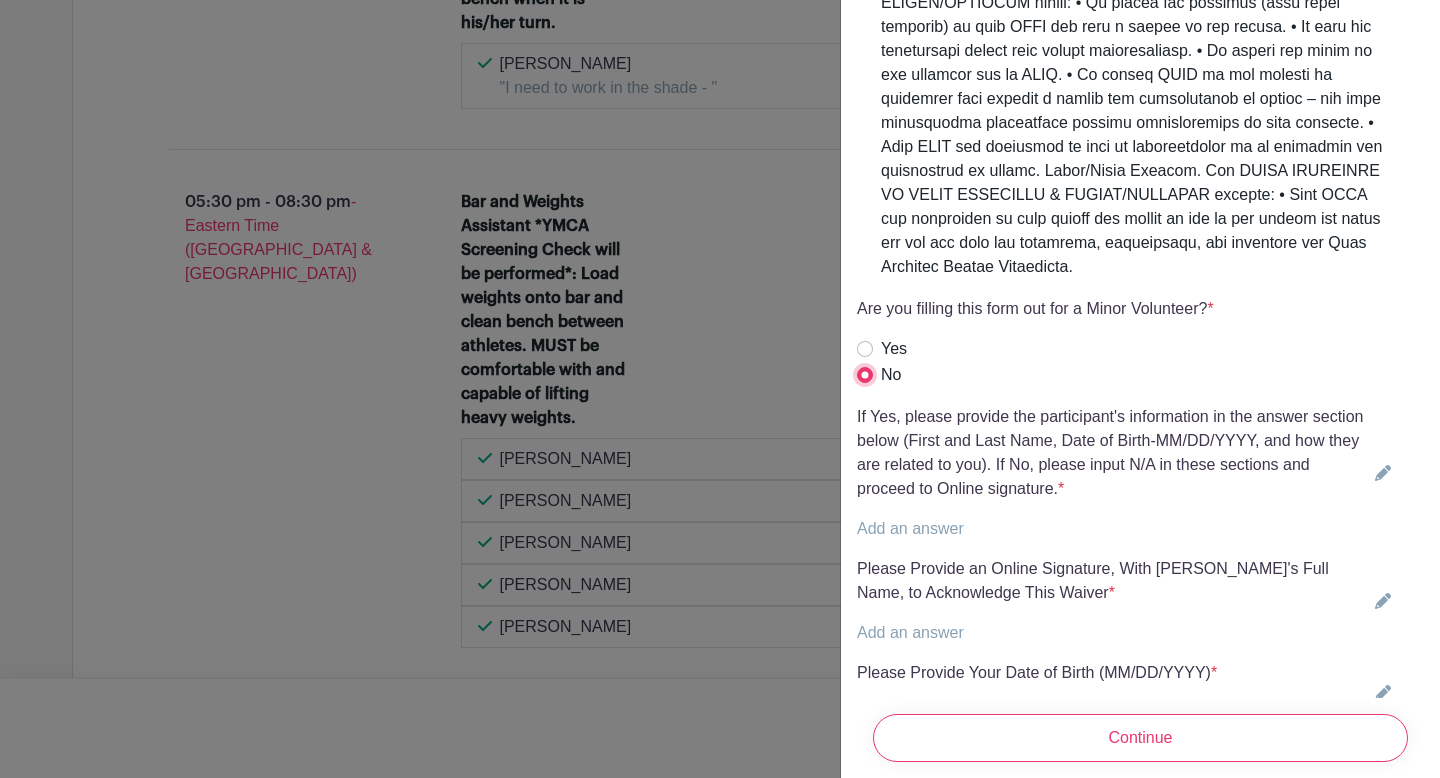 scroll, scrollTop: 4696, scrollLeft: 0, axis: vertical 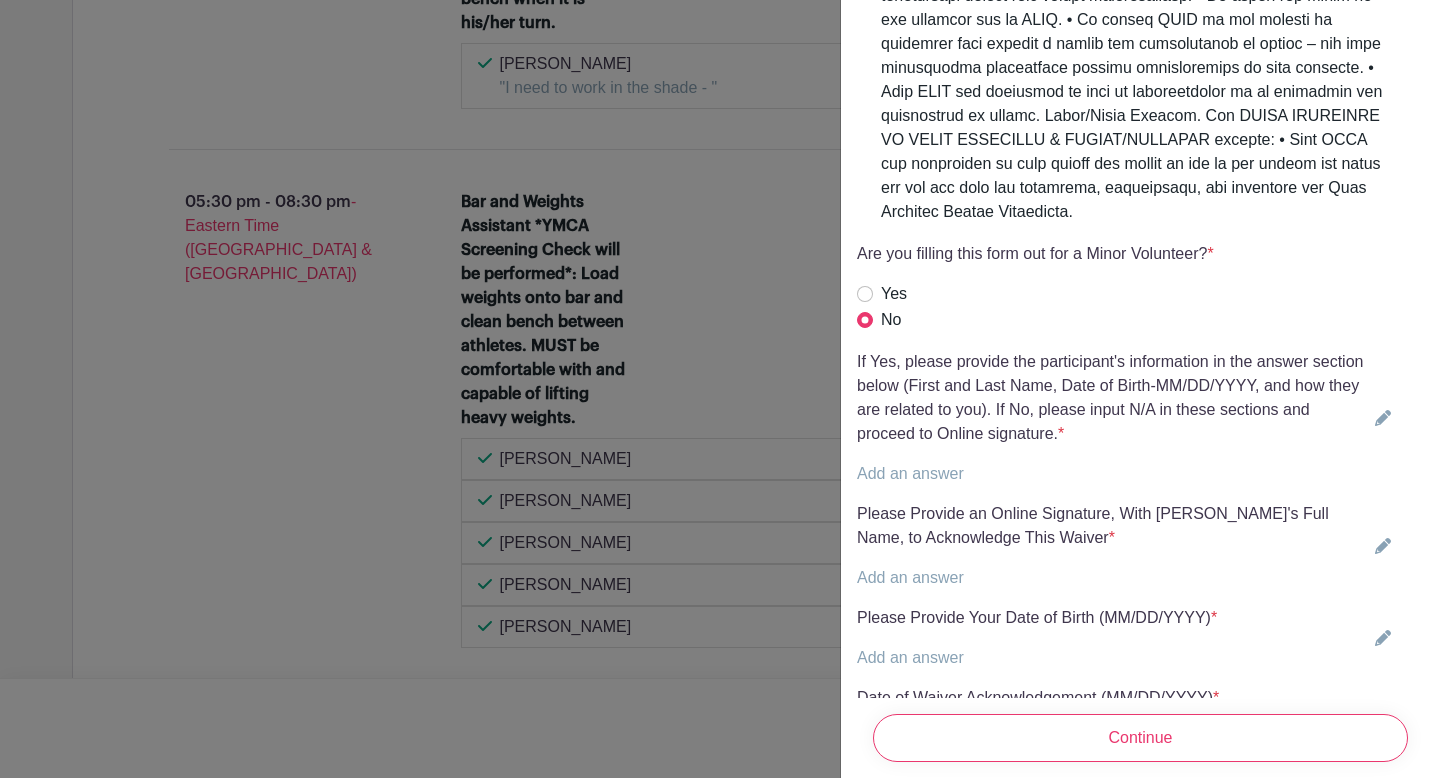 click on "Add an answer" at bounding box center [910, 473] 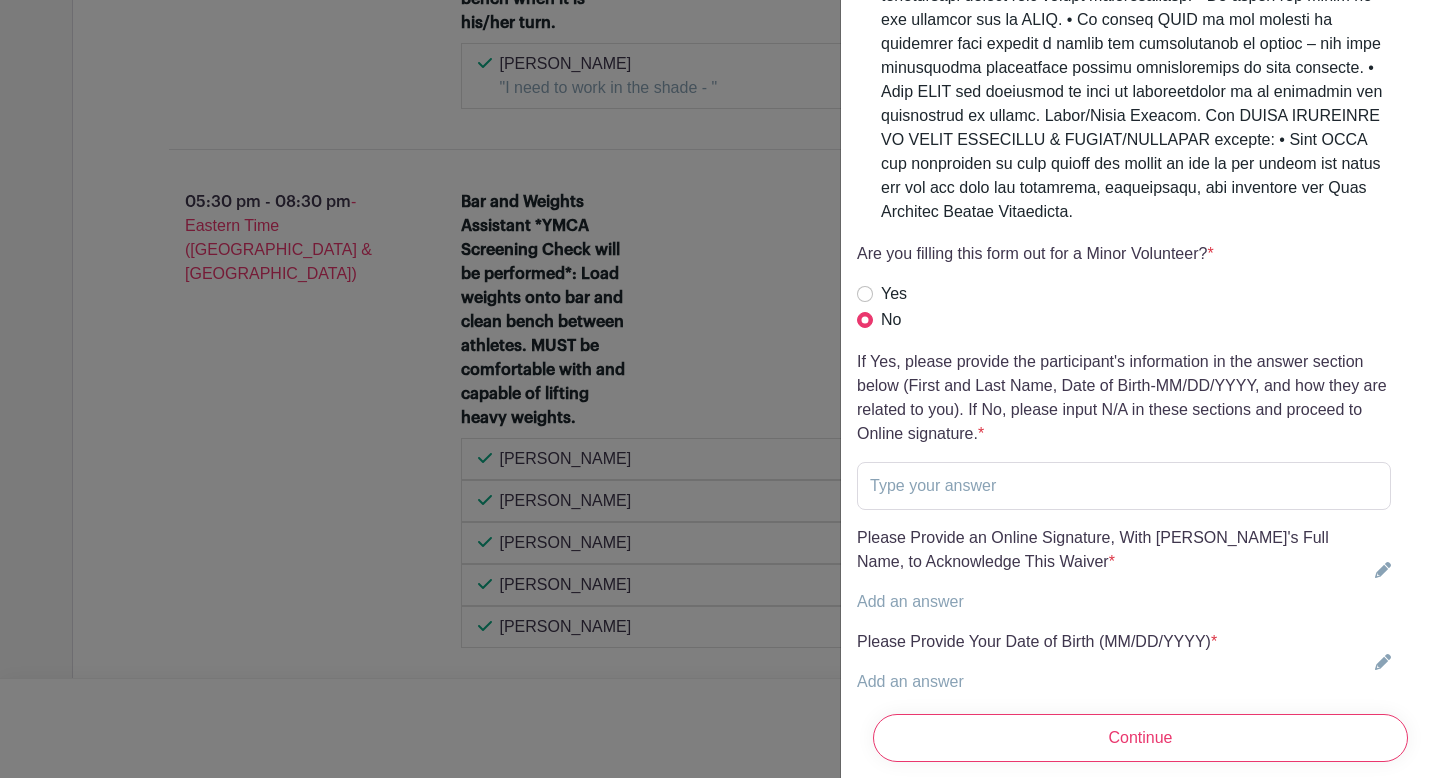 click on "Add an answer" at bounding box center [910, 601] 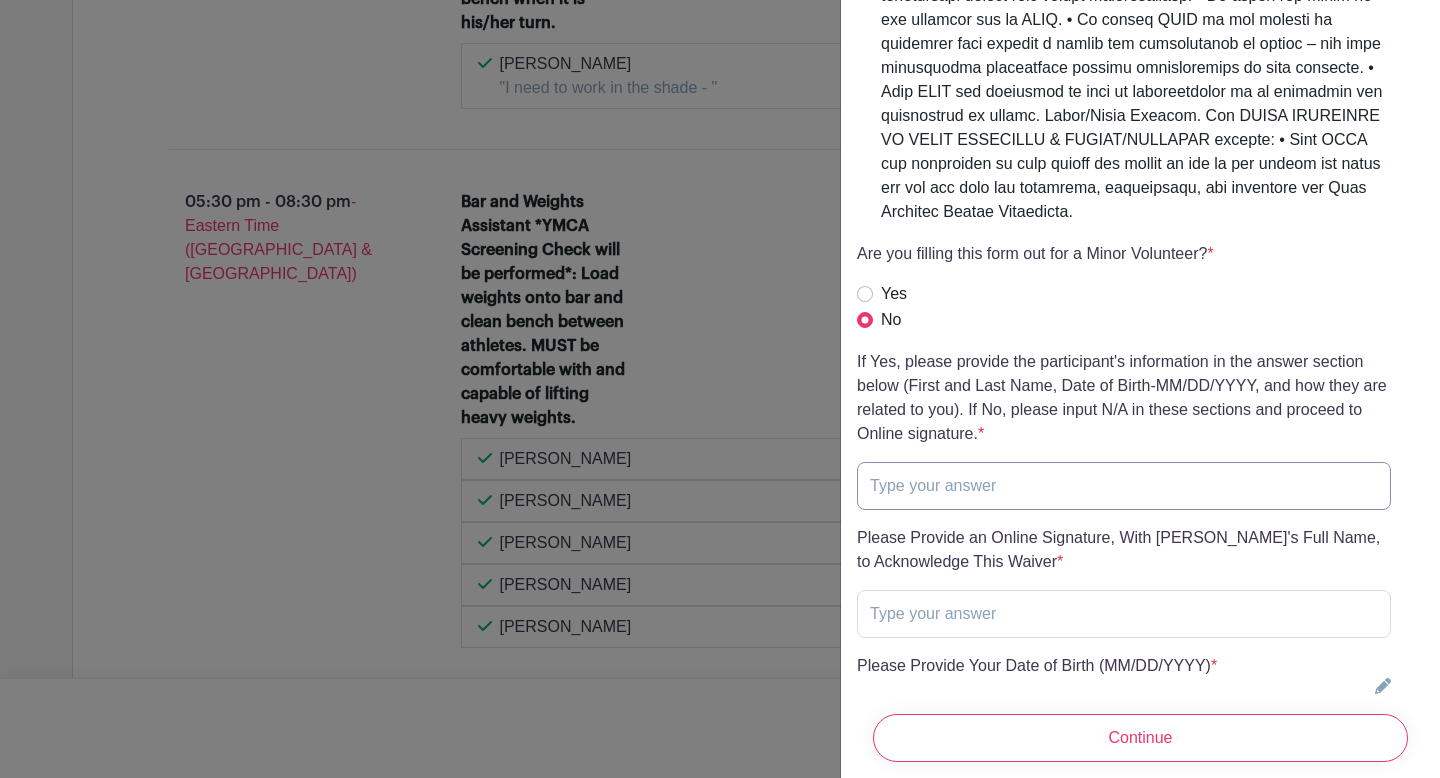 click at bounding box center [1124, 486] 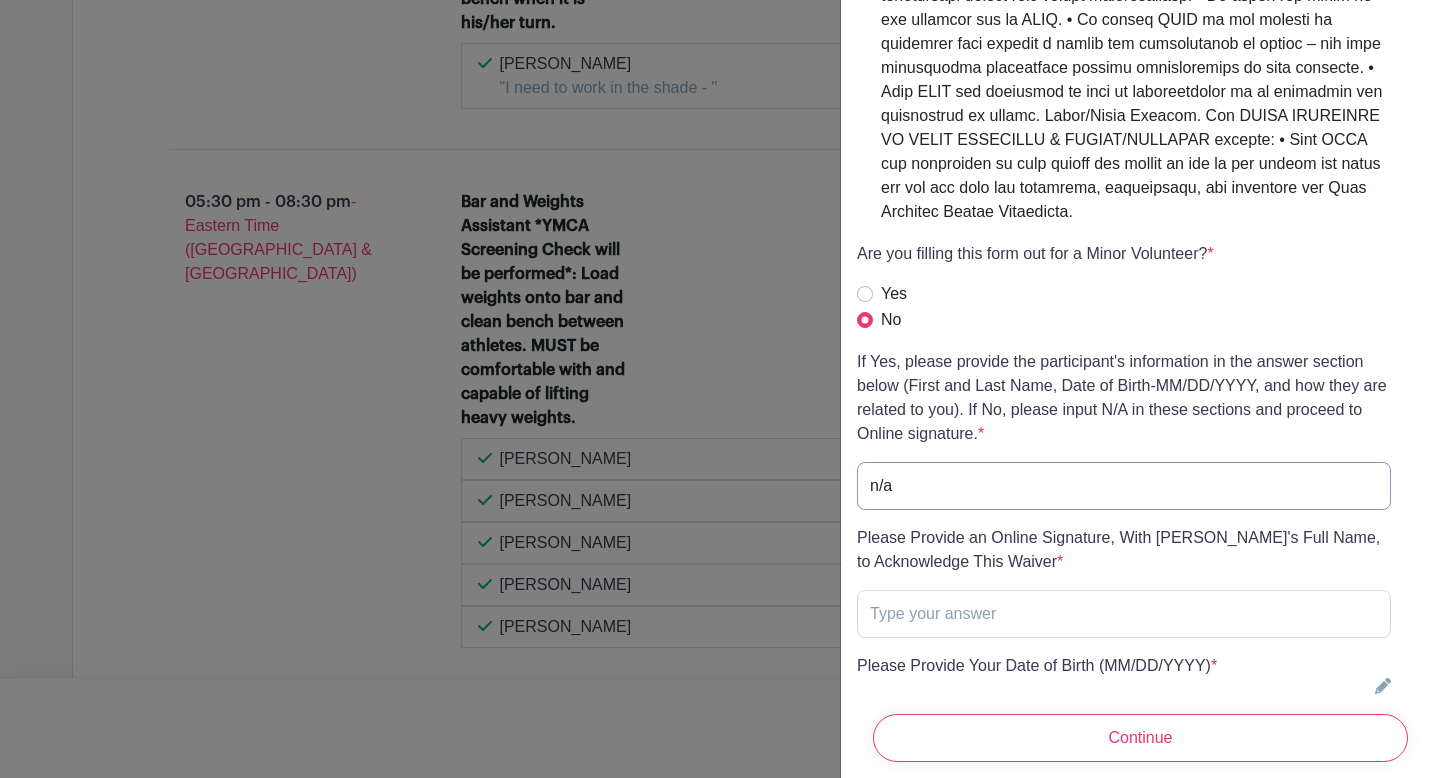 type on "n/a" 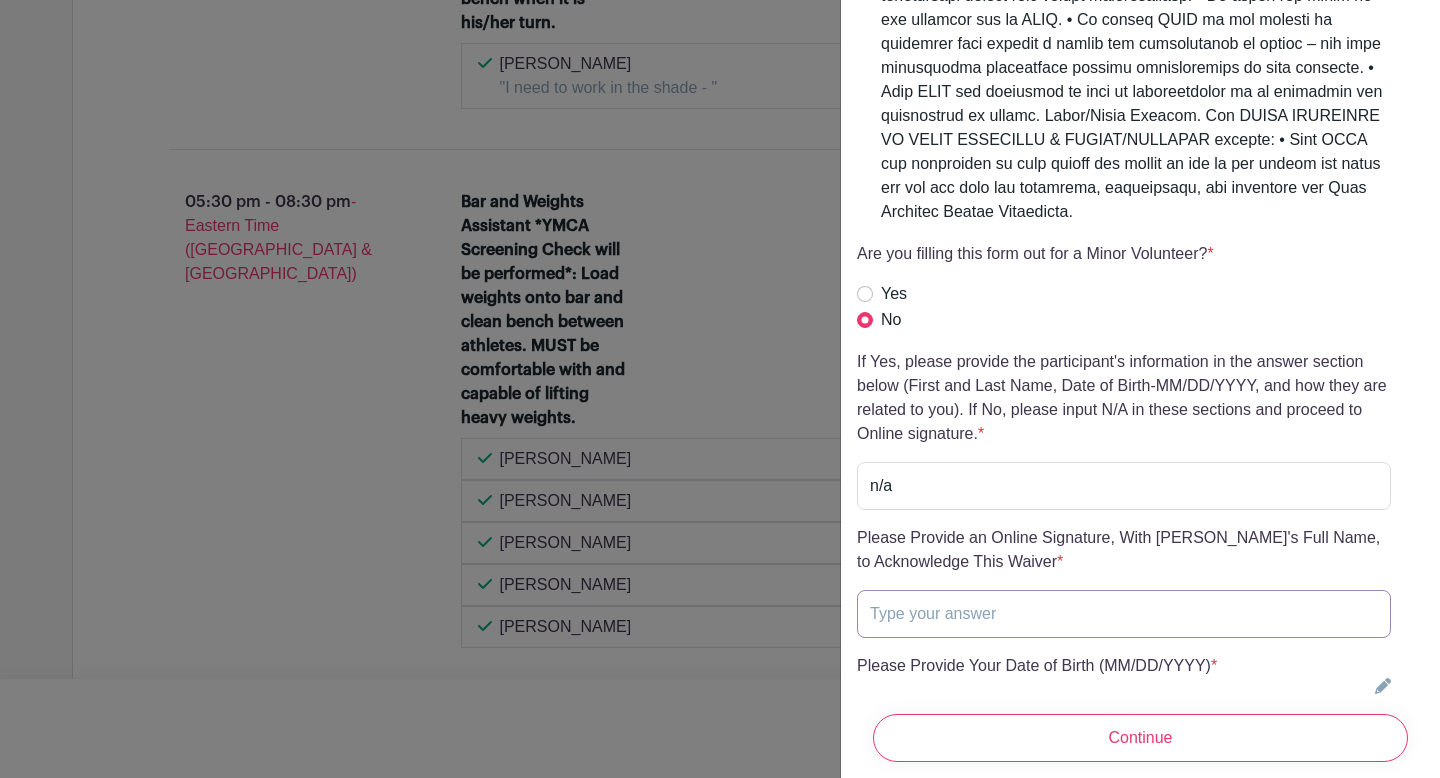 click at bounding box center [1124, 614] 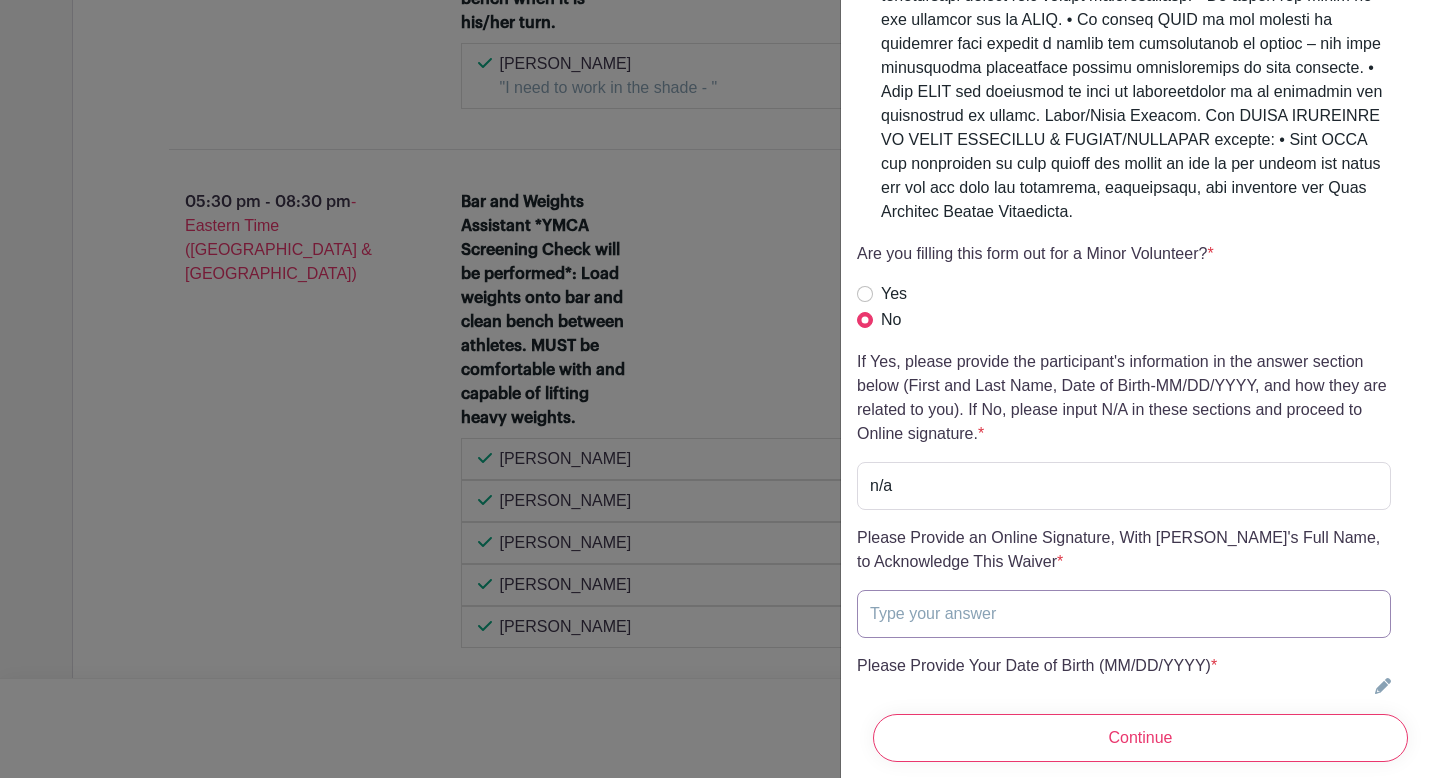 type on "[PERSON_NAME]" 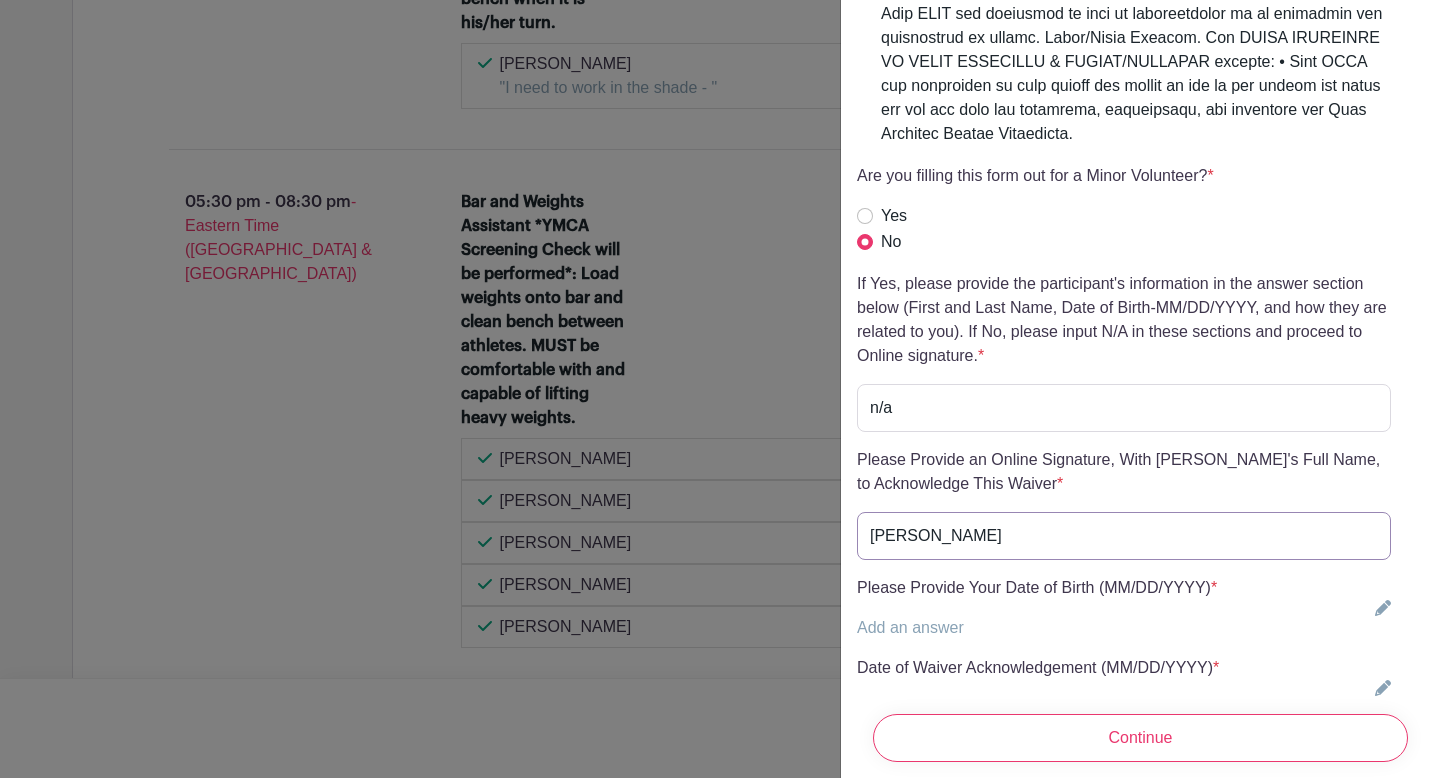 scroll, scrollTop: 4782, scrollLeft: 0, axis: vertical 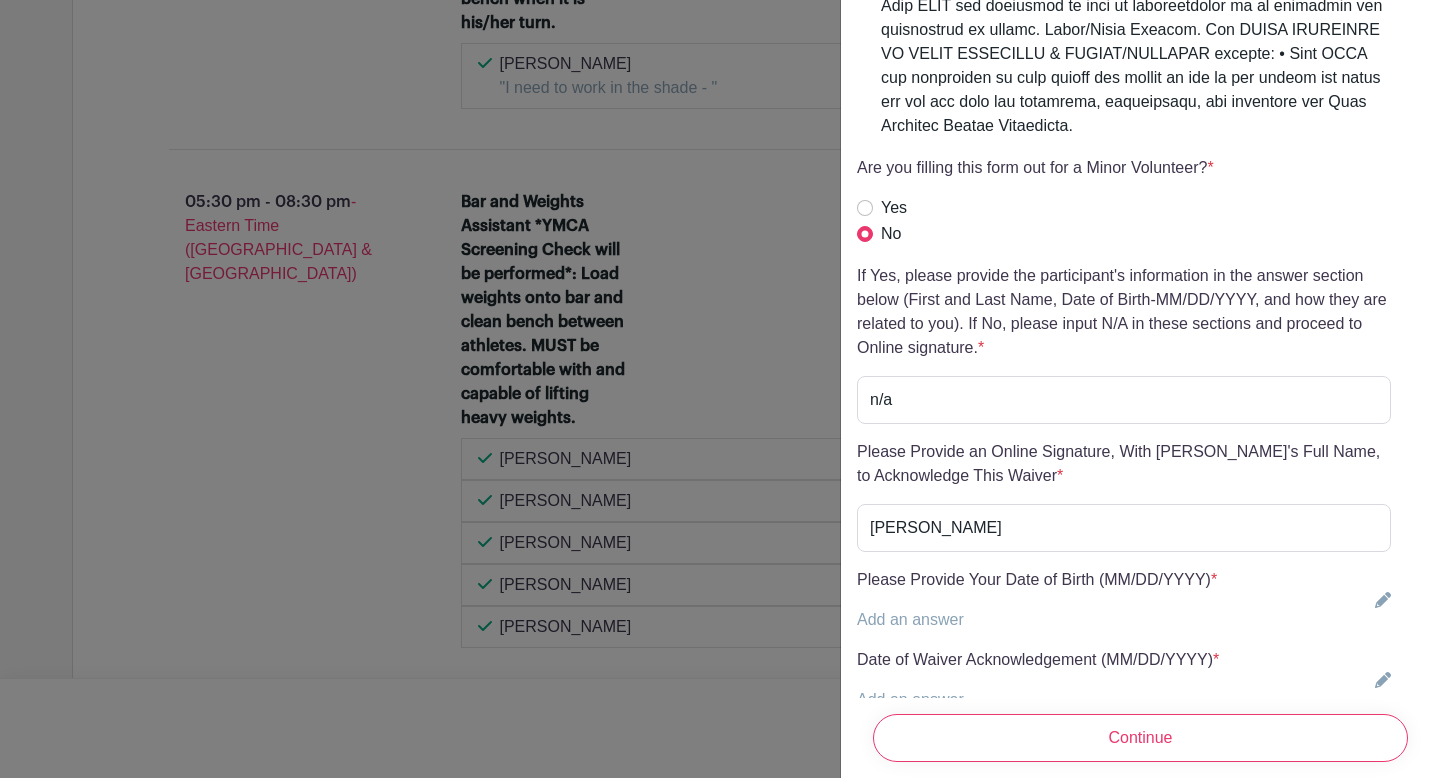 click on "WMSC and Move United Volunteer Waiver and Media Release, T-Shirt Sizes, and Dietary Restrictions
*
Add an answer
Are you filling this form out for a Minor Volunteer?
*
Add an answer
Yes No
*" at bounding box center [1140, -1507] 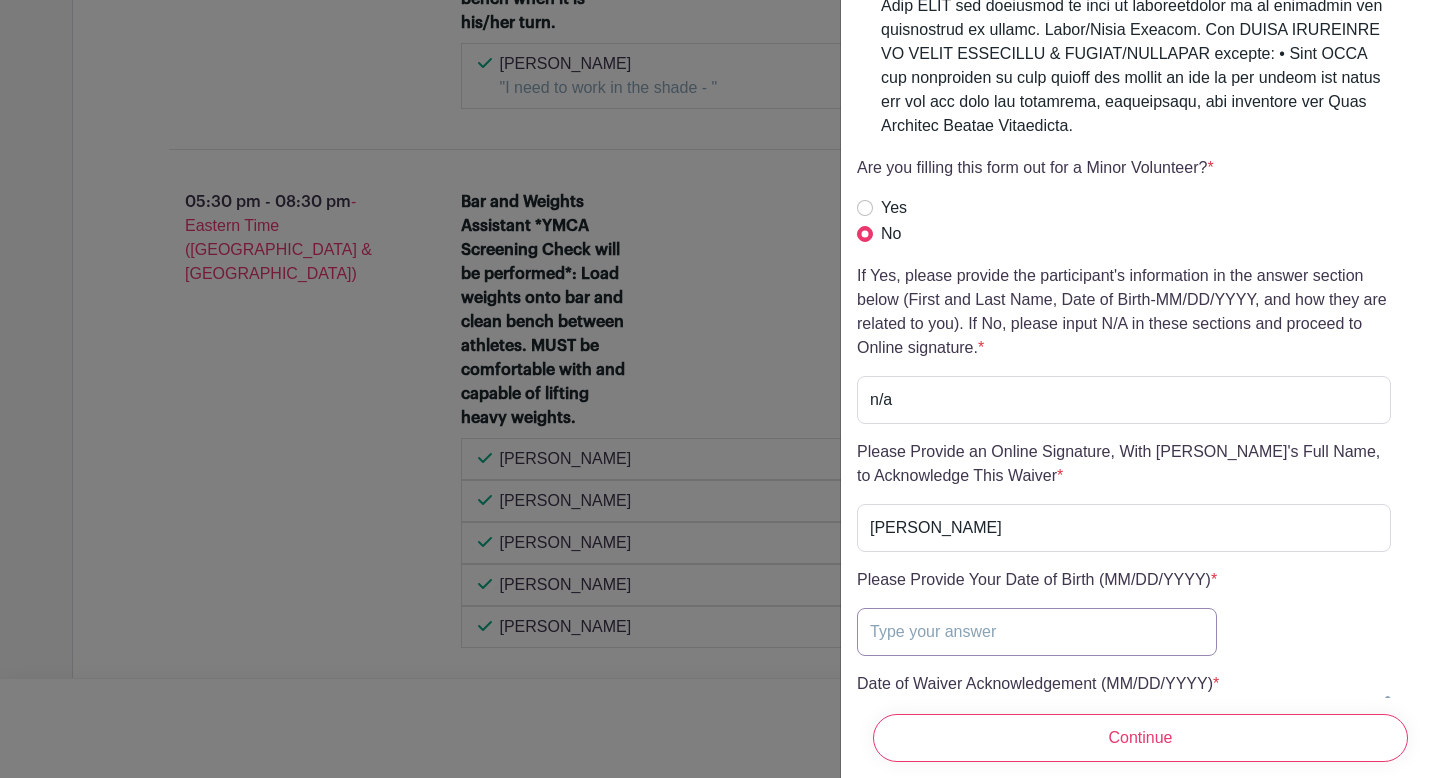click at bounding box center (1037, 632) 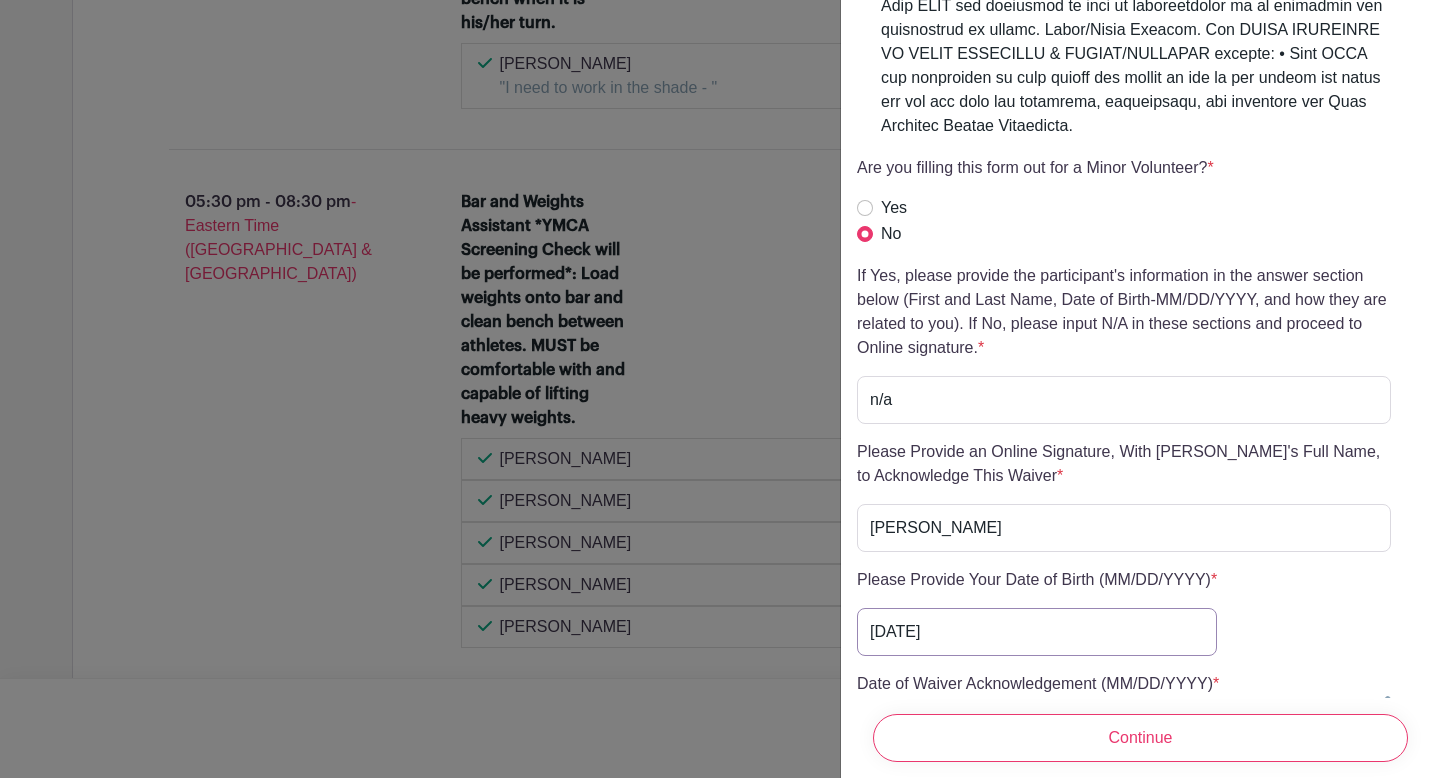 type on "[DATE]" 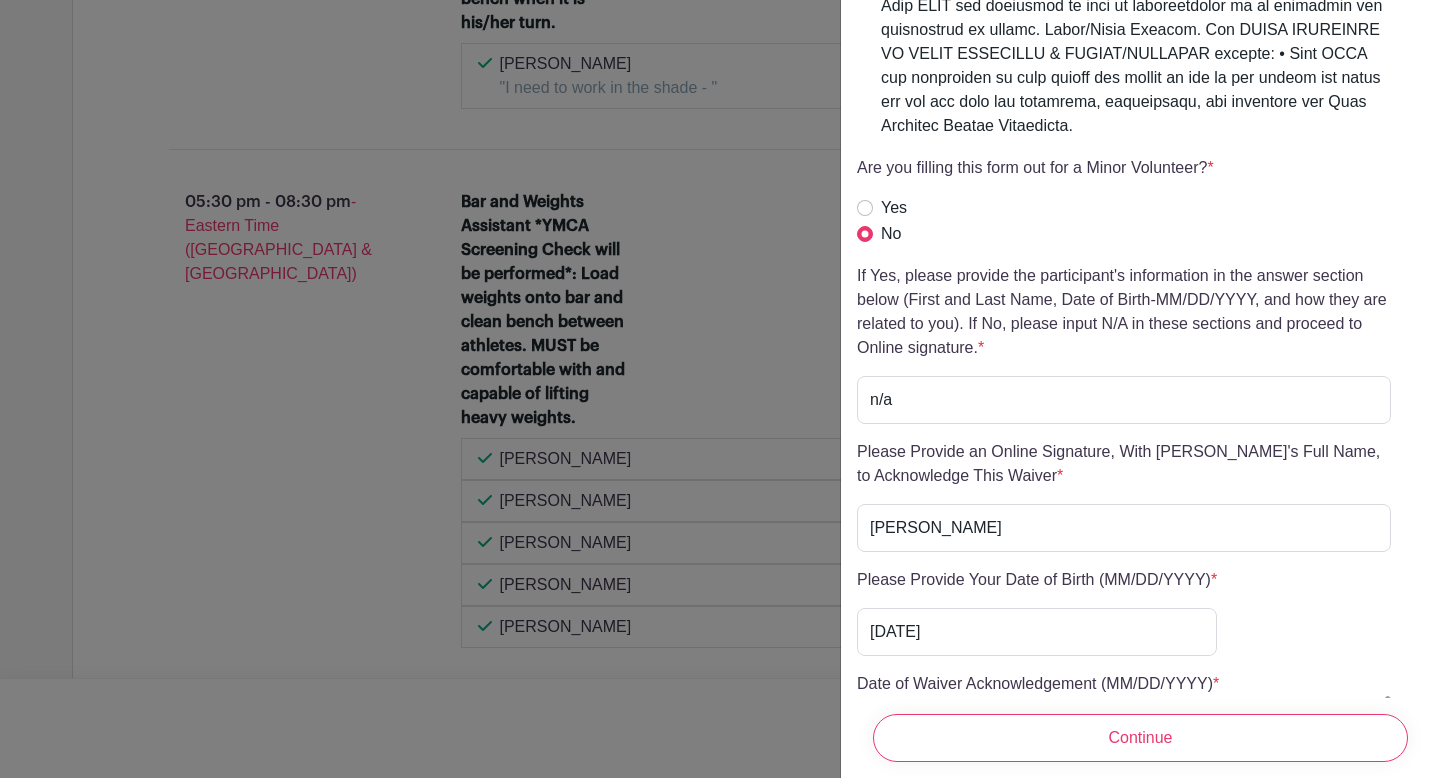 click on "Add an answer" at bounding box center [910, 723] 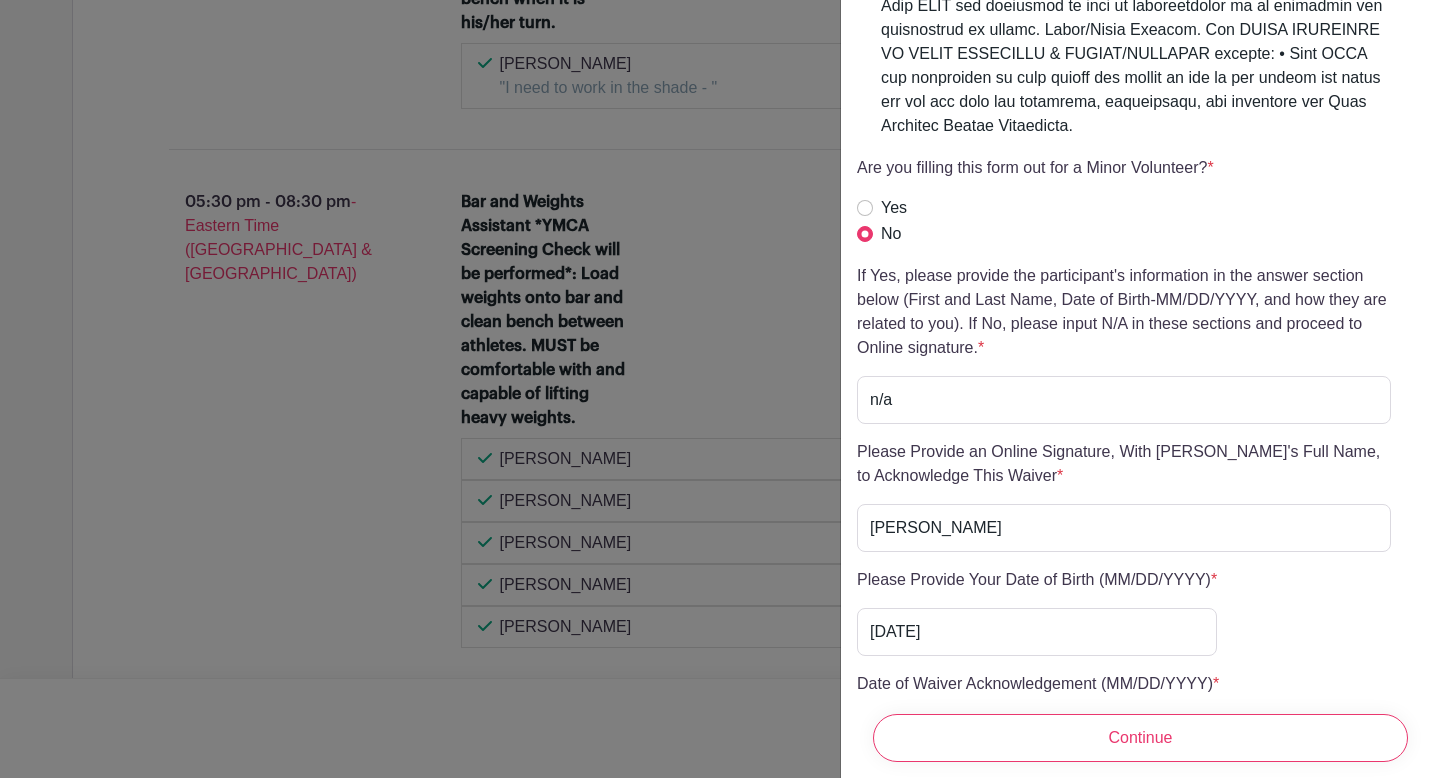 click at bounding box center [1038, 736] 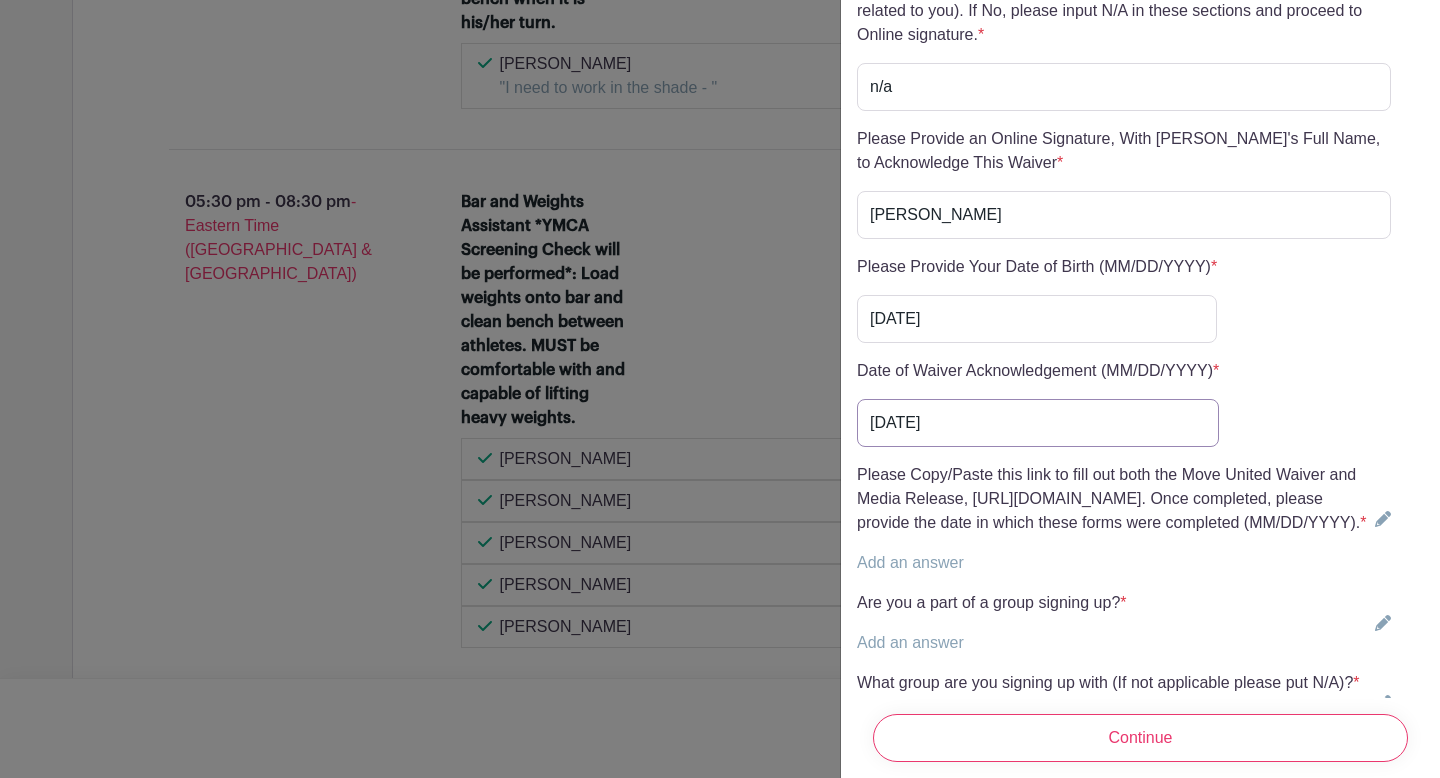 scroll, scrollTop: 5100, scrollLeft: 0, axis: vertical 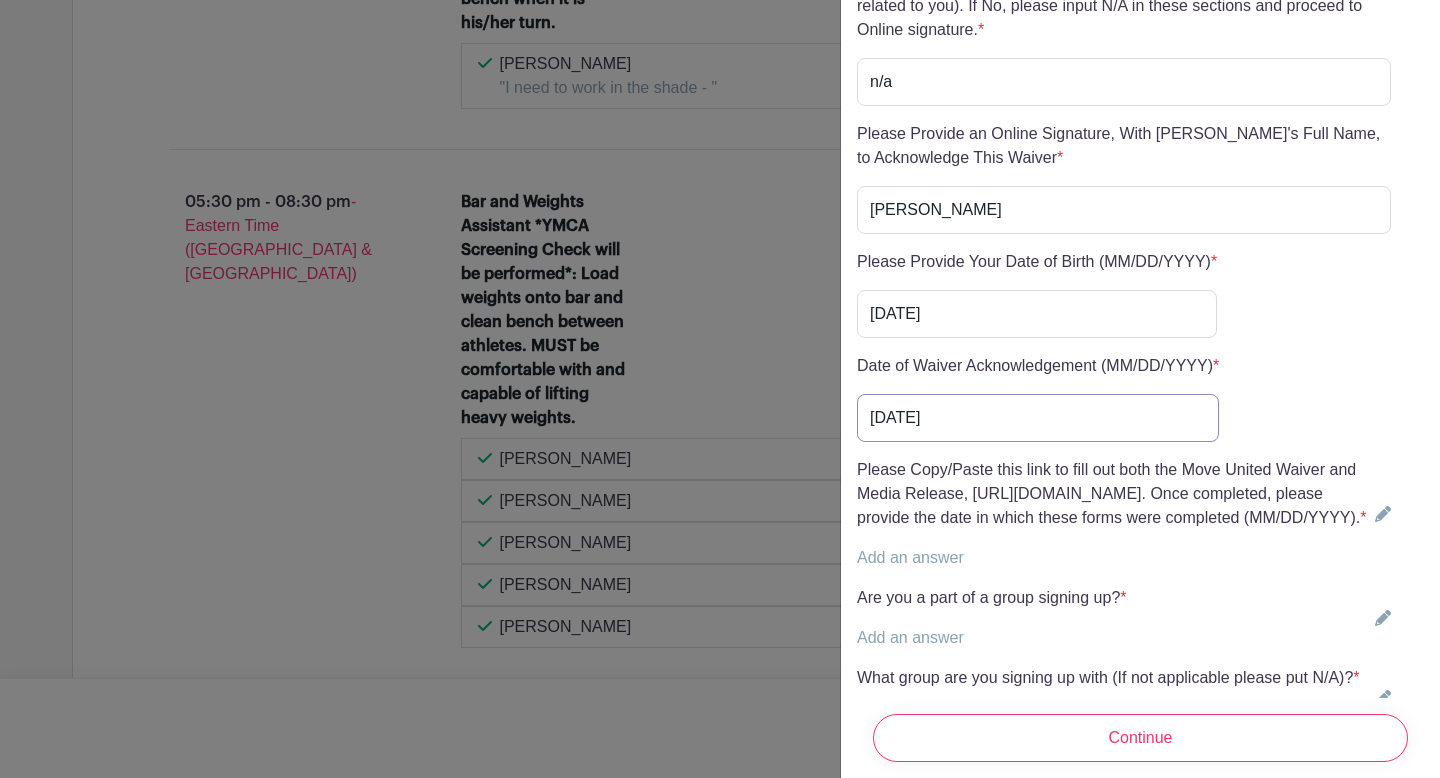type on "[DATE]" 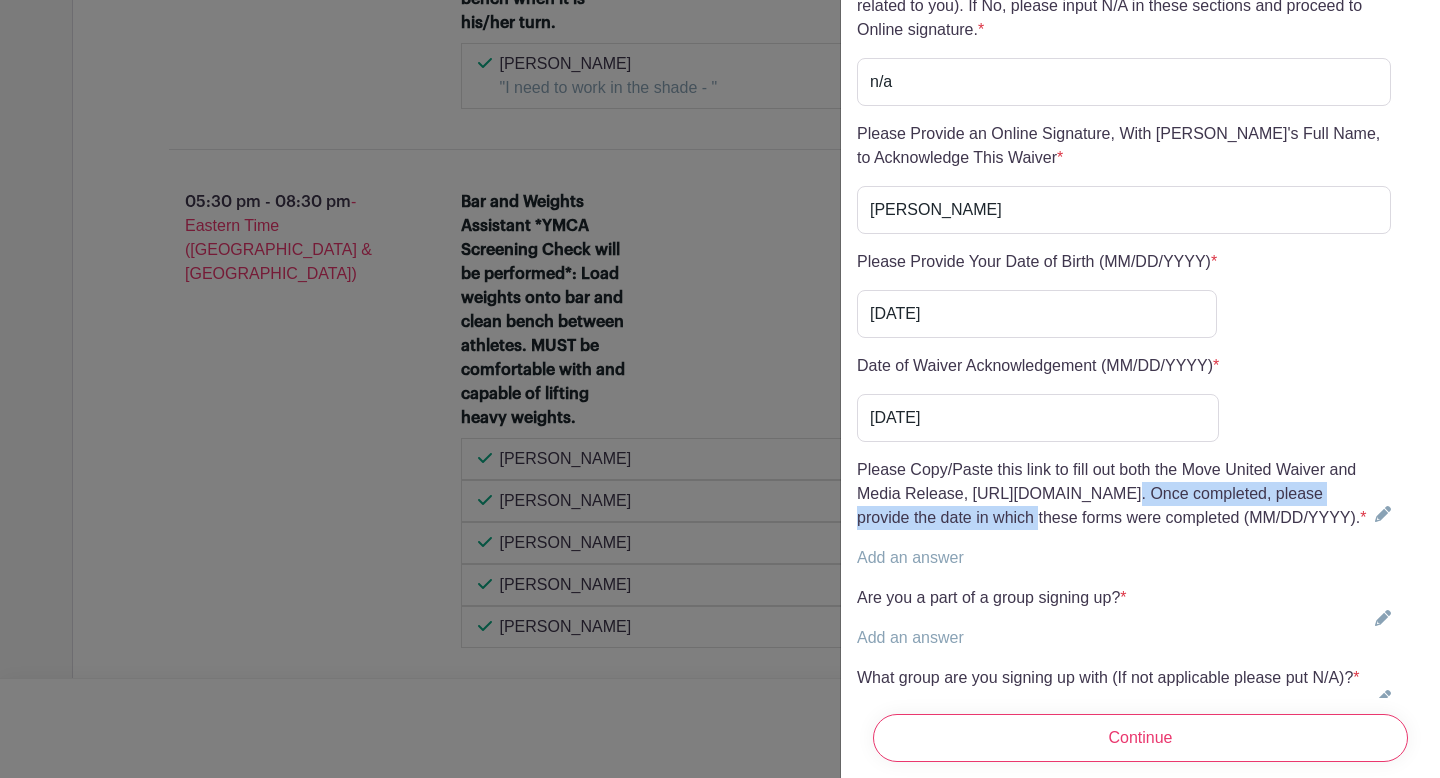 drag, startPoint x: 967, startPoint y: 418, endPoint x: 1354, endPoint y: 426, distance: 387.08267 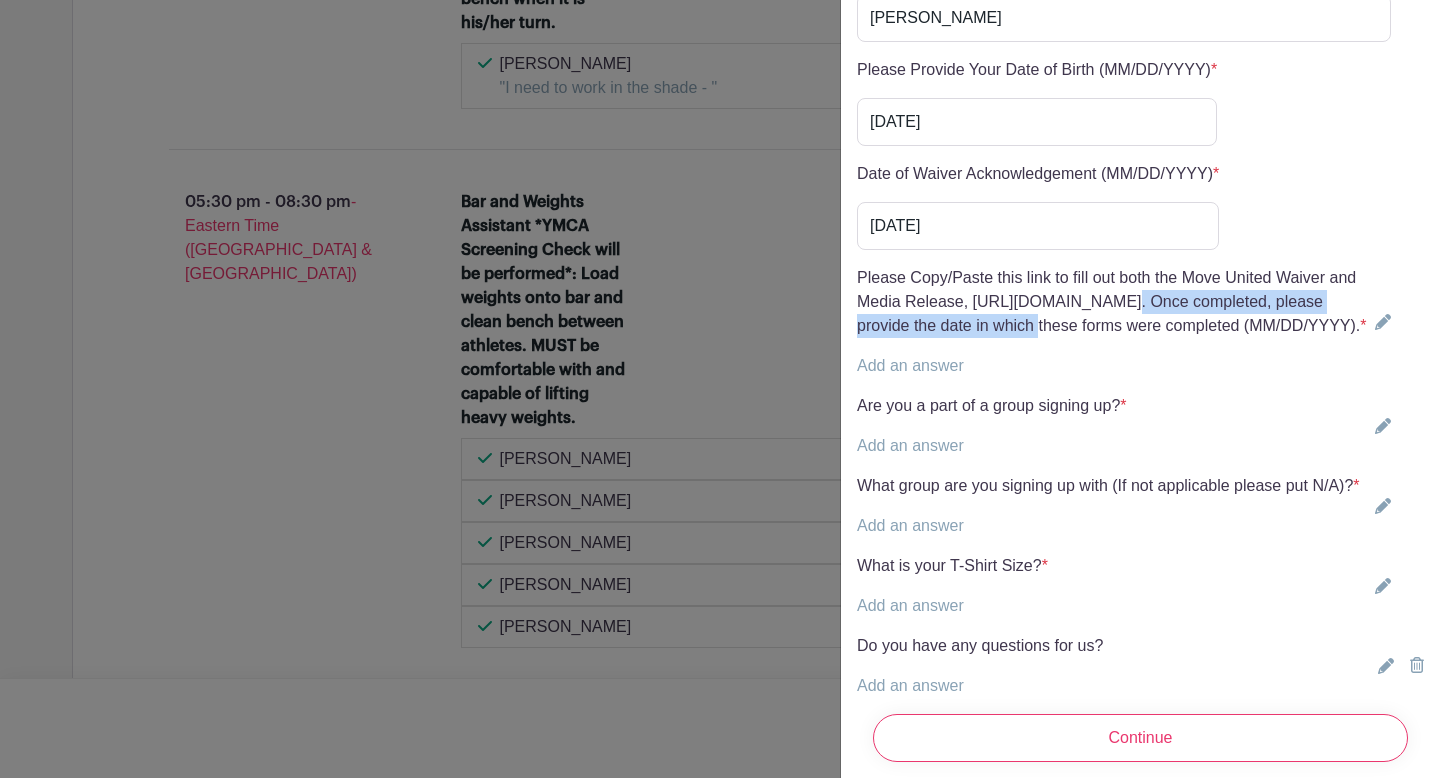 scroll, scrollTop: 5332, scrollLeft: 0, axis: vertical 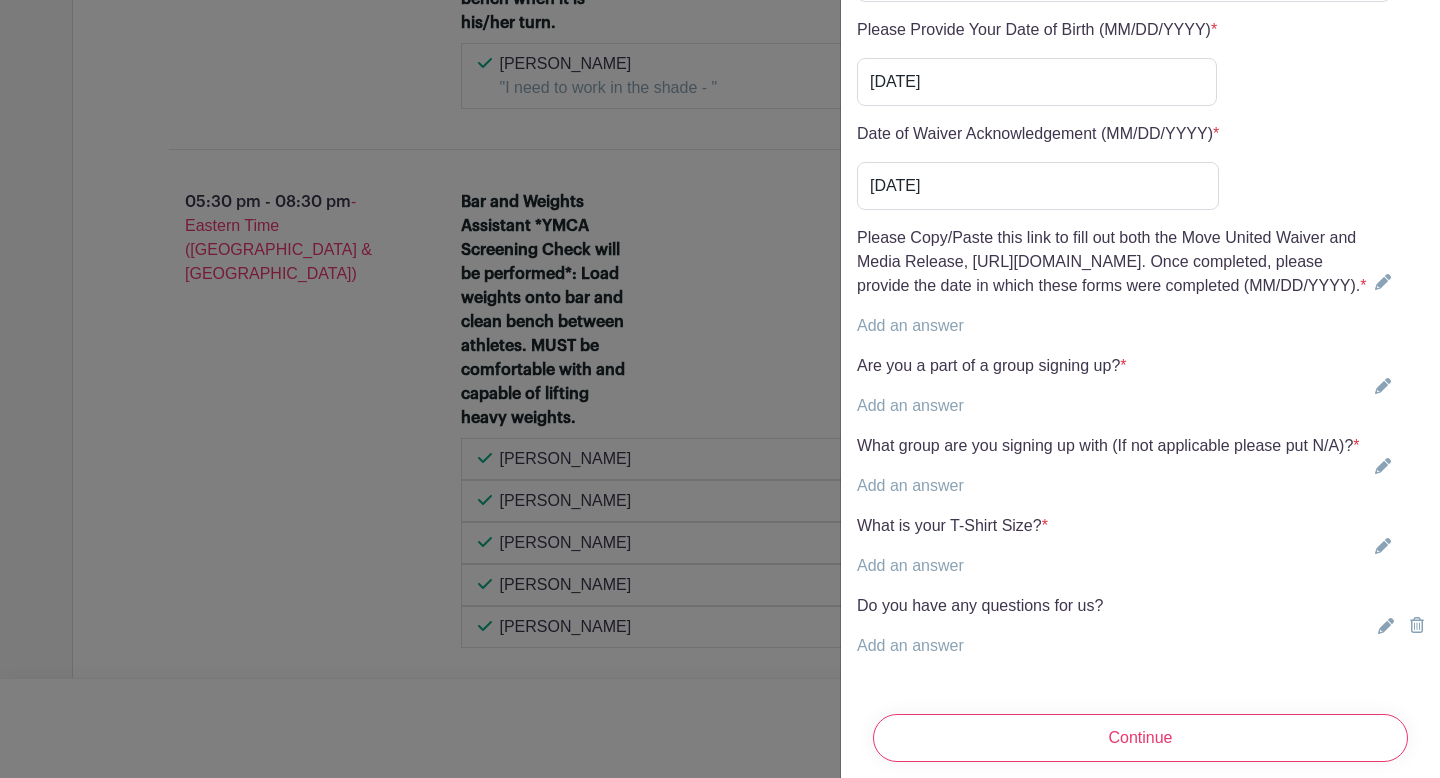 click on "Add an answer" at bounding box center (1112, 326) 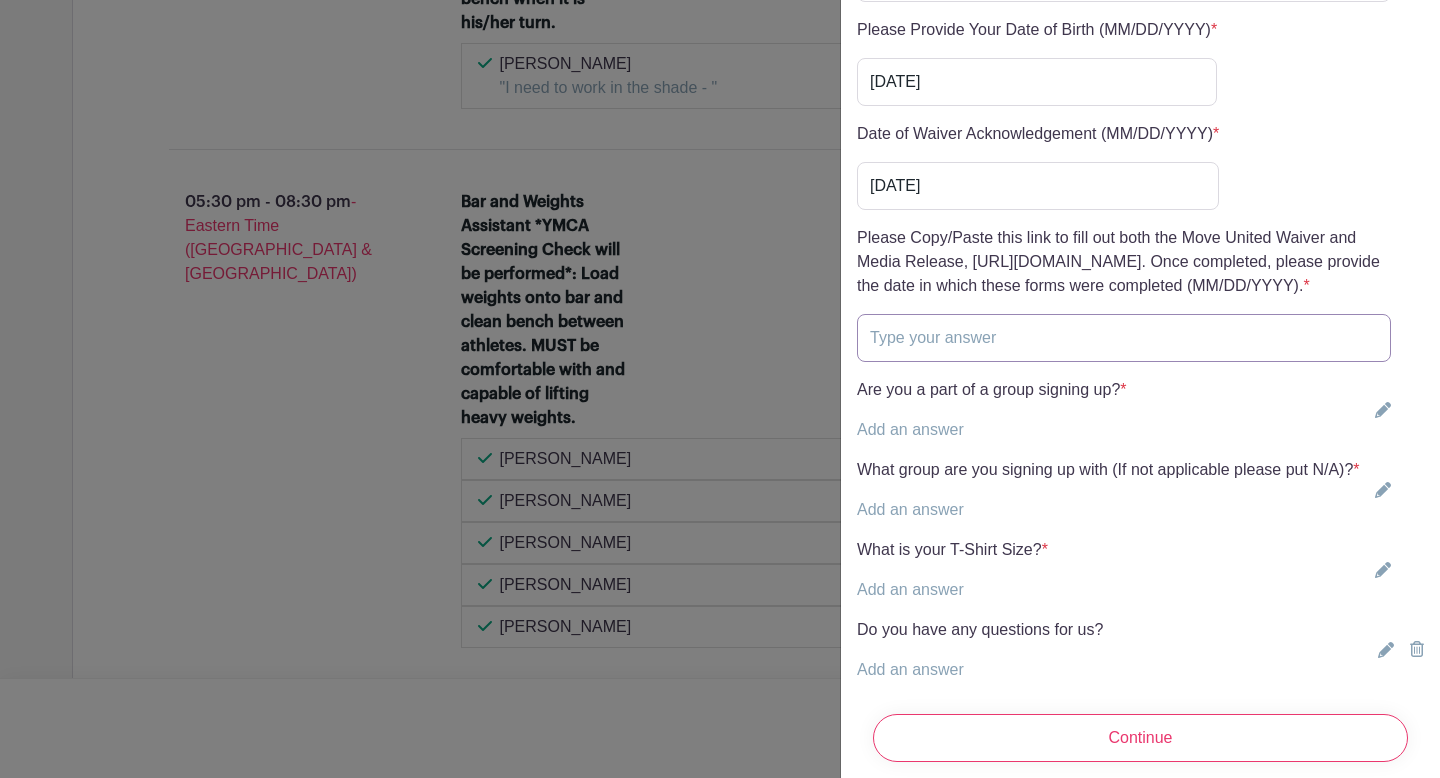 click at bounding box center (1124, 338) 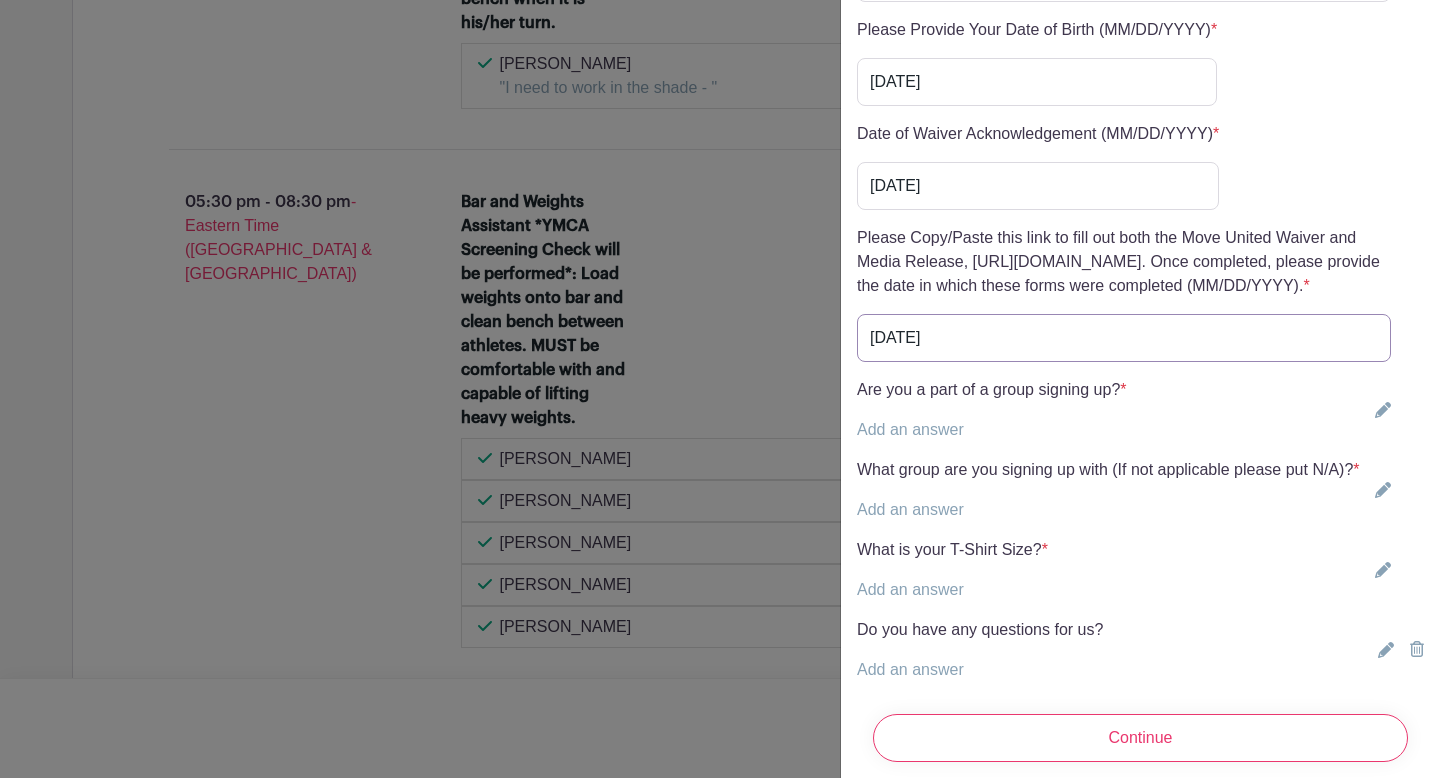 type on "[DATE]" 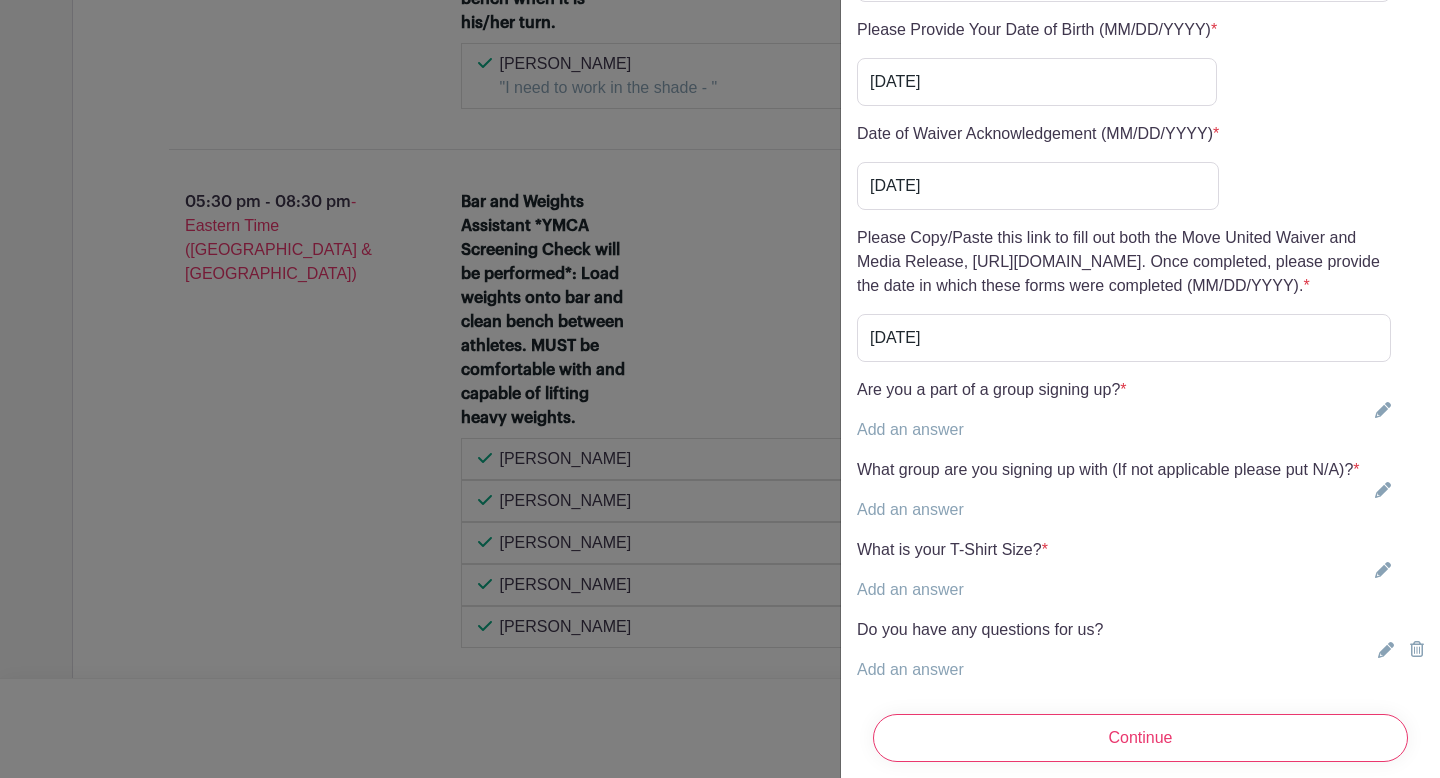 click on "Add an answer" at bounding box center (910, 429) 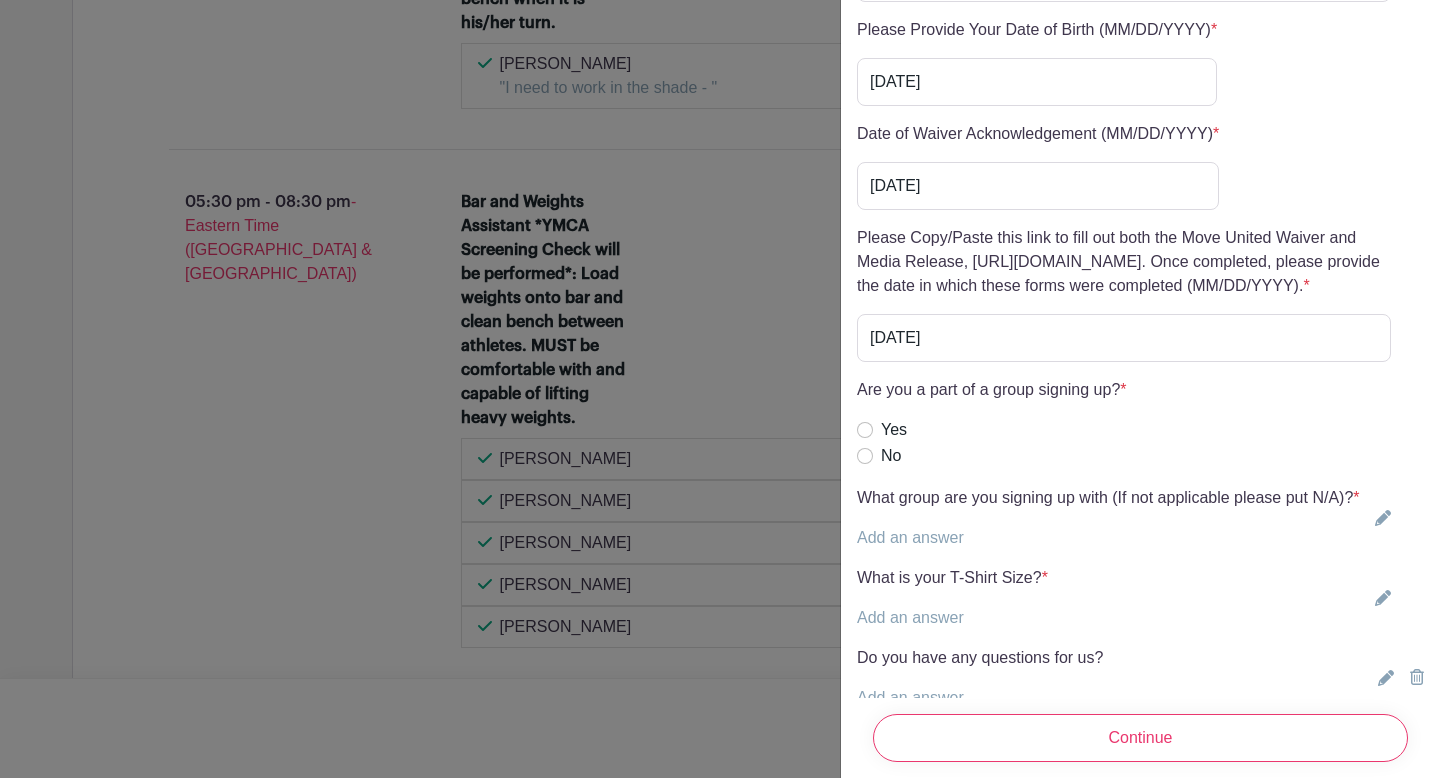 click on "No" at bounding box center [992, 456] 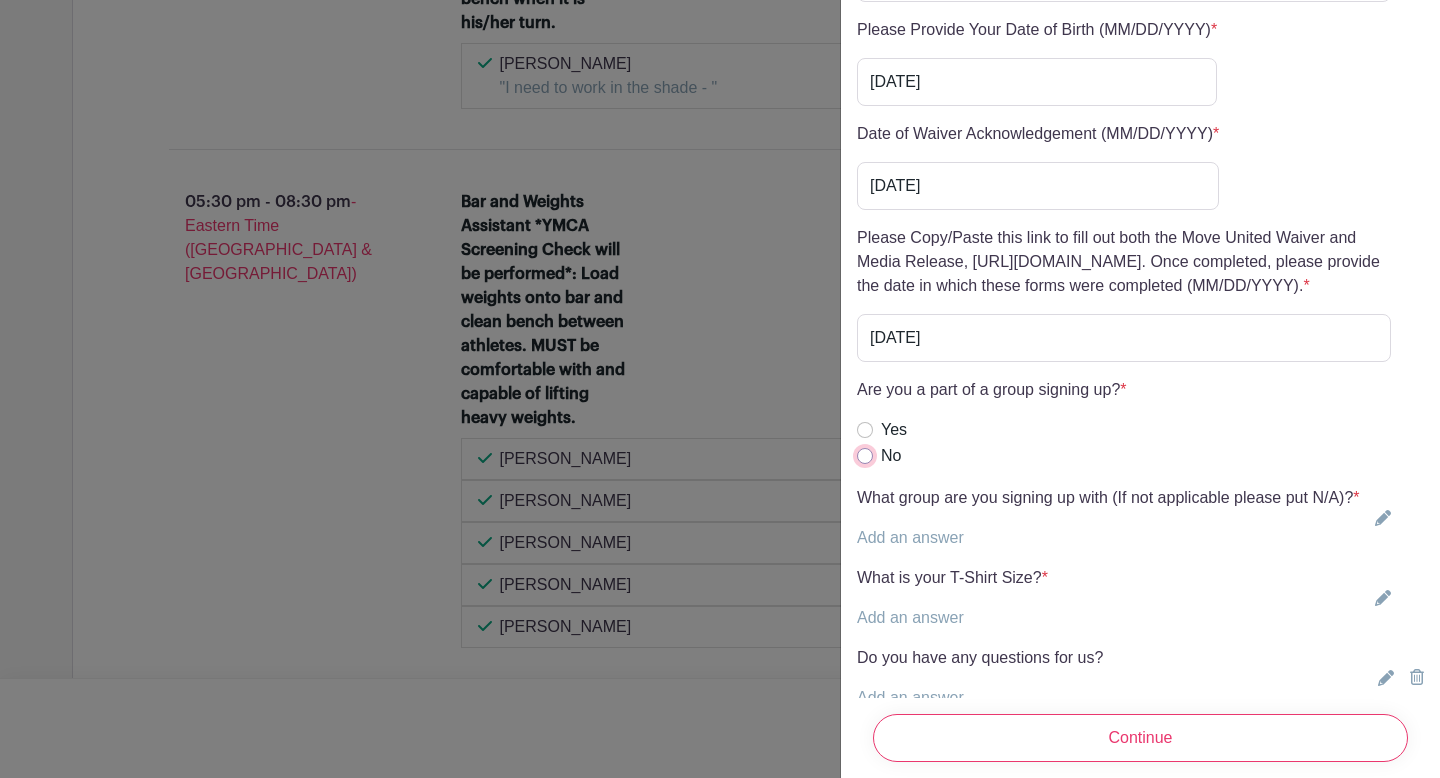 click on "No" at bounding box center [865, 456] 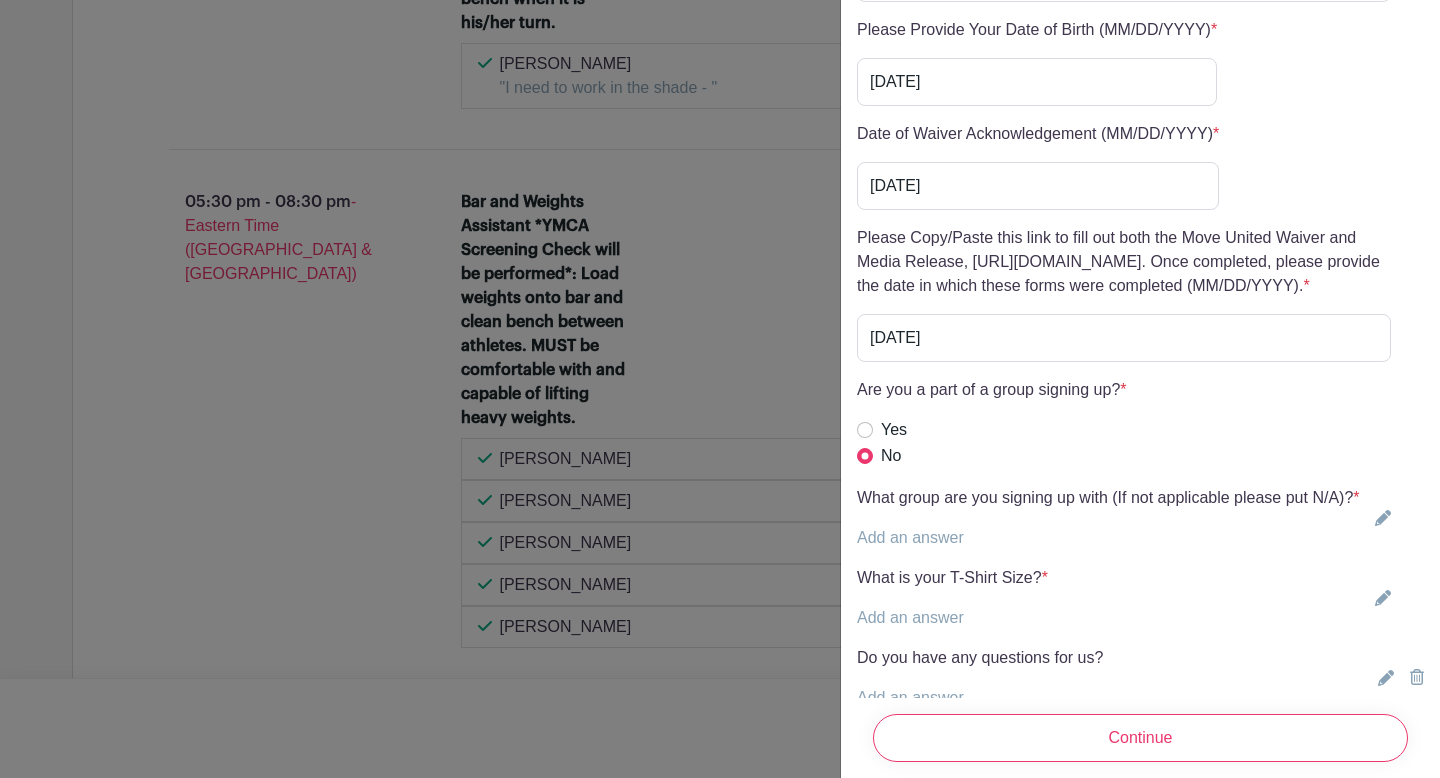click on "Are you a part of a group signing up?
*
Add an answer
Yes No" at bounding box center (992, 424) 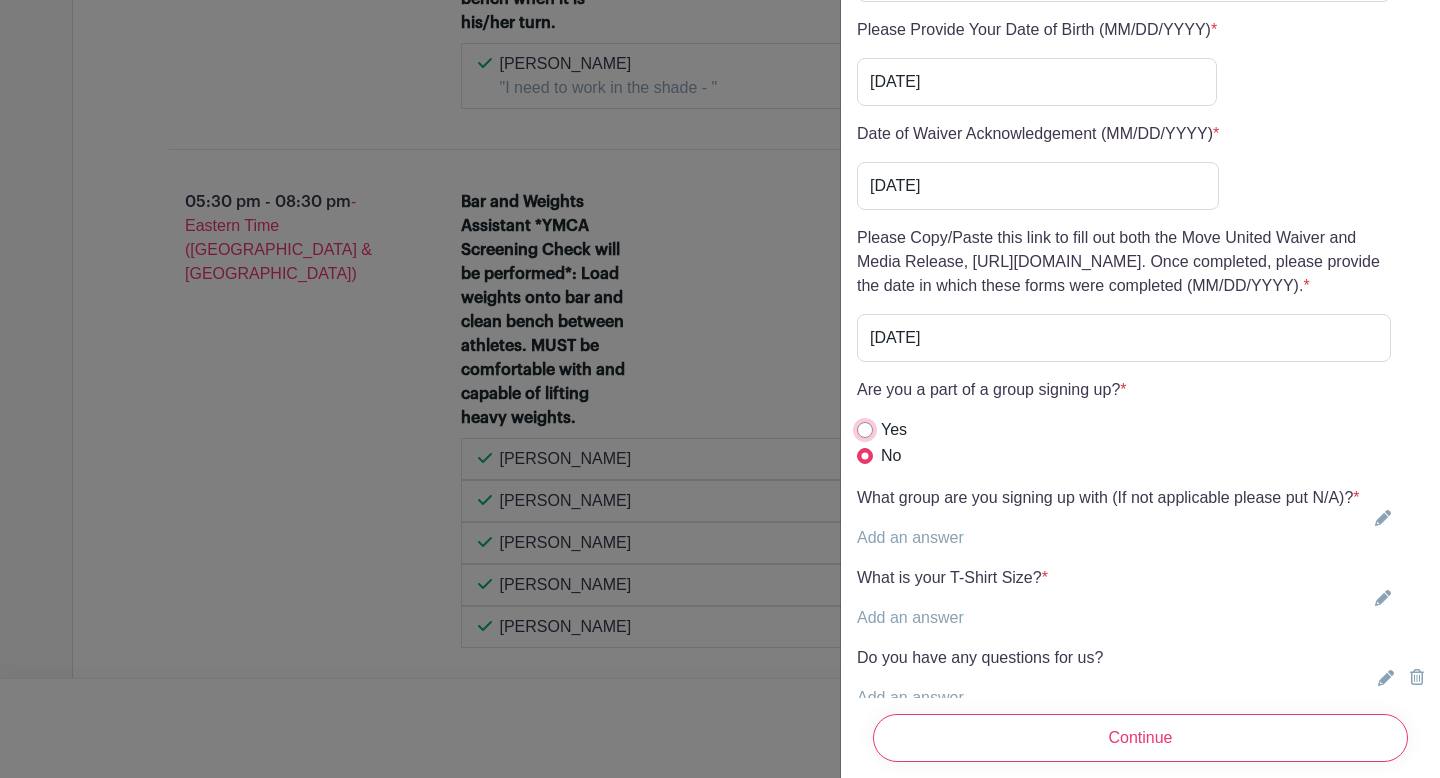click on "Yes" at bounding box center (865, 430) 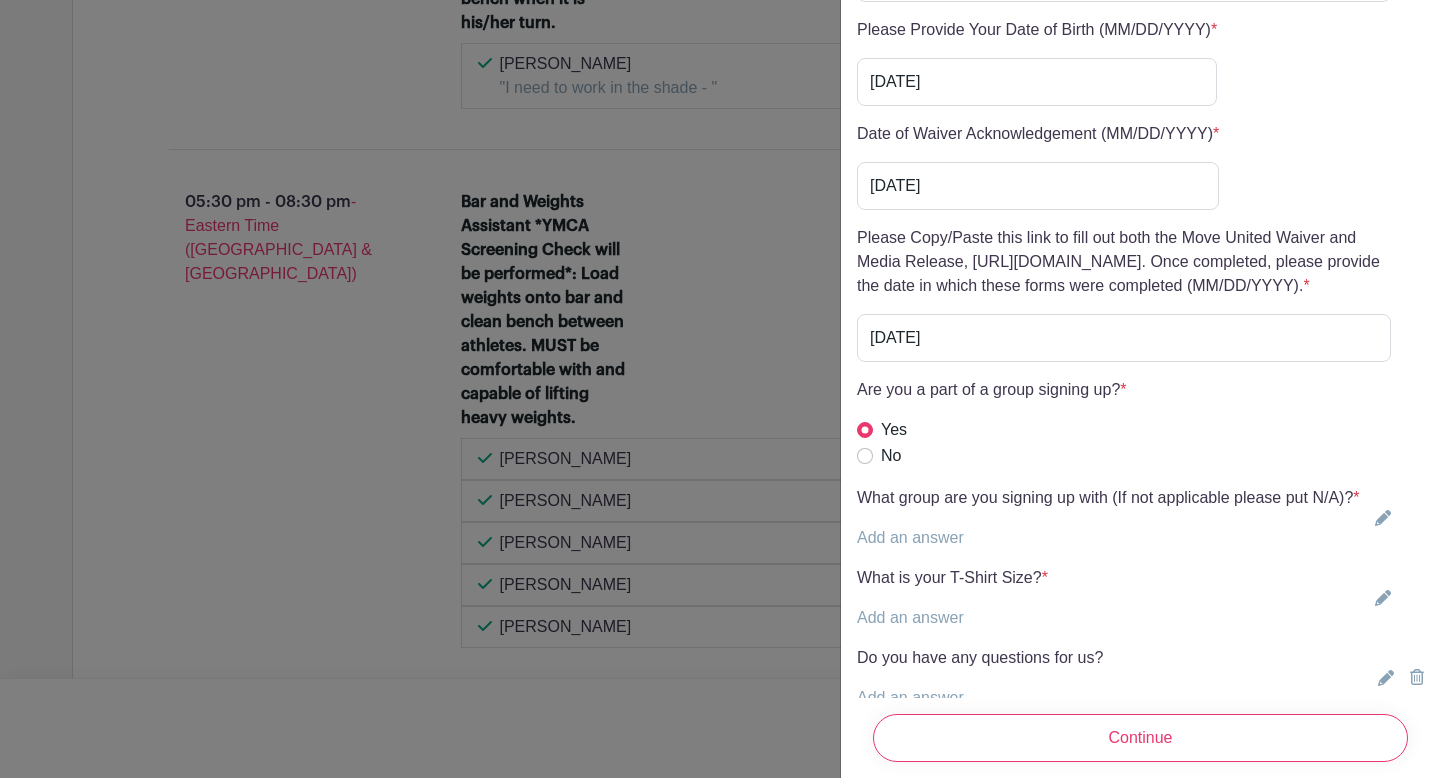 click on "Add an answer" at bounding box center (910, 537) 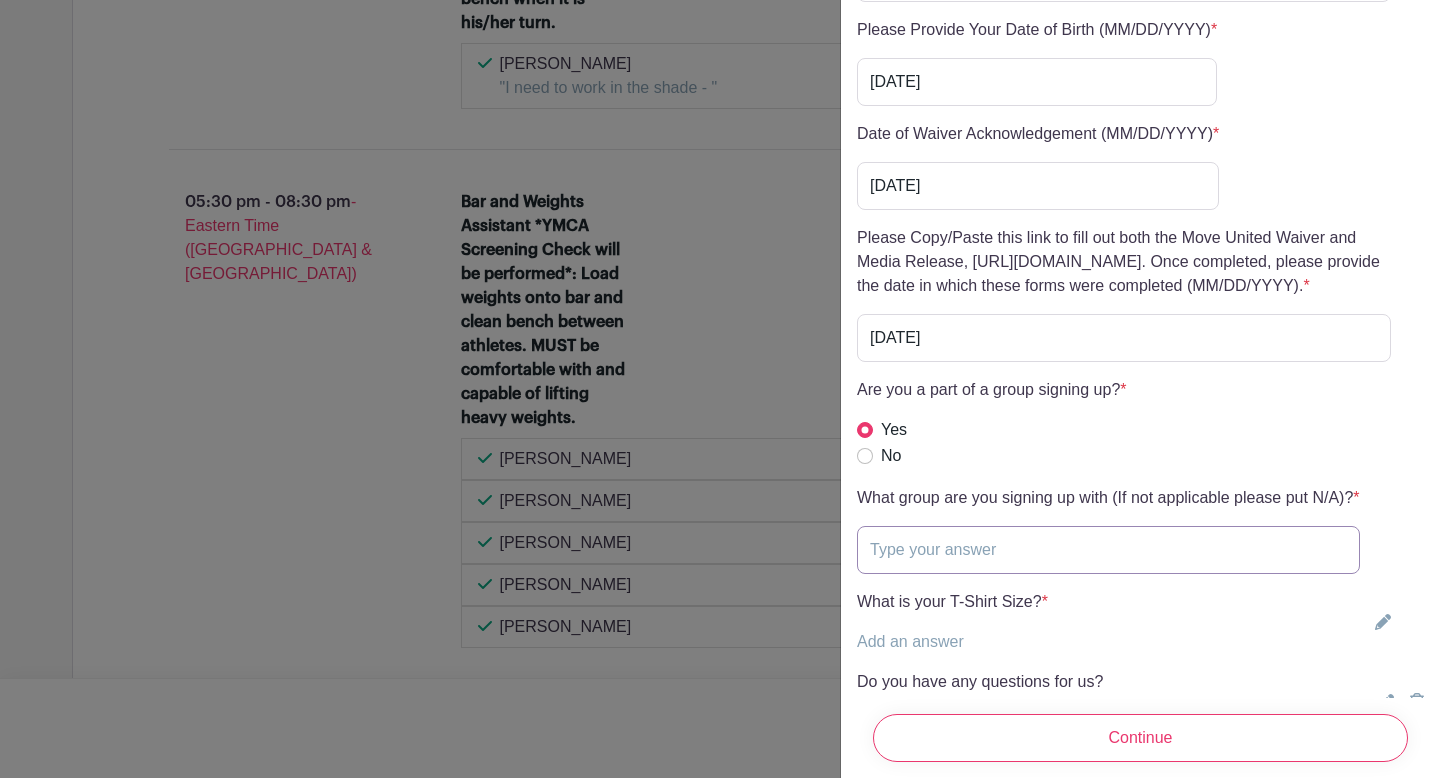 click at bounding box center (1108, 550) 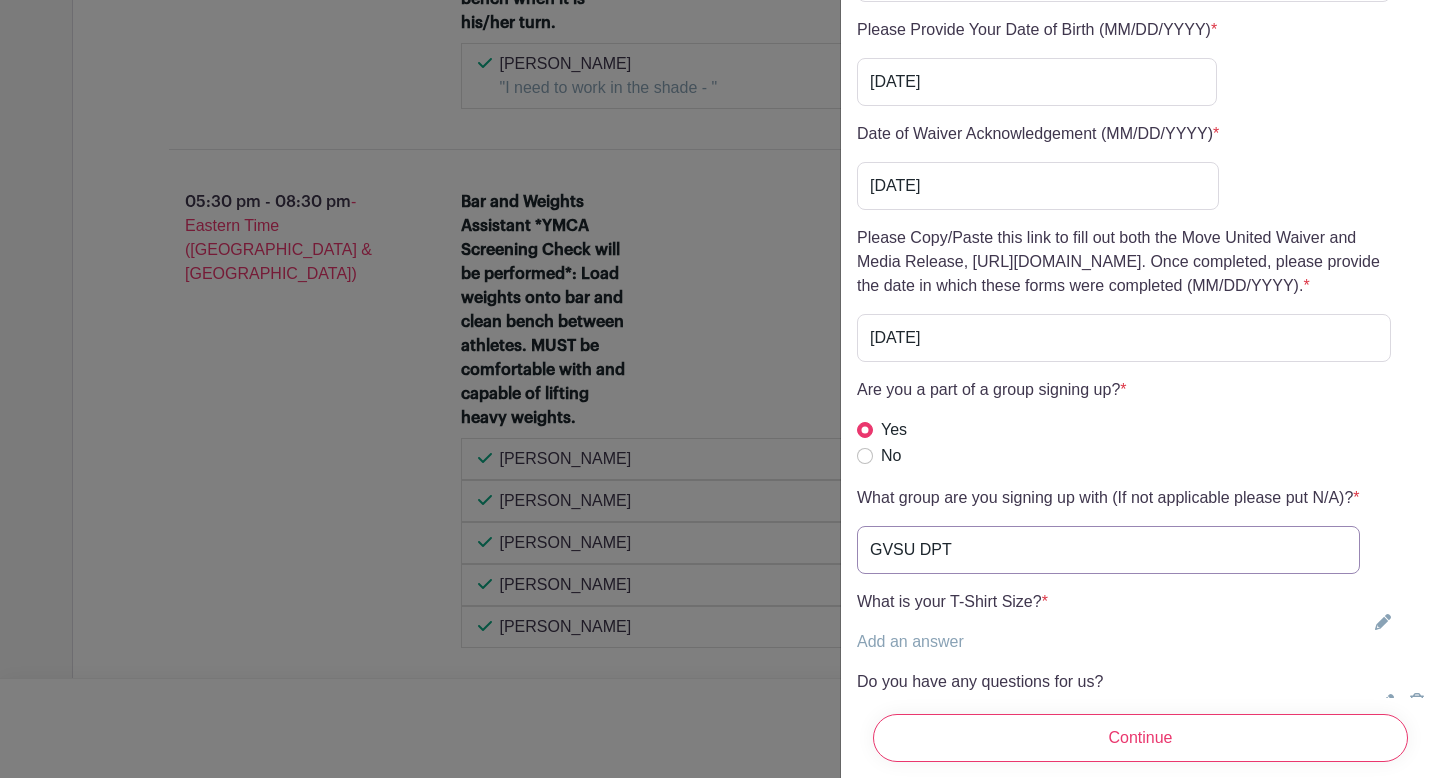 type on "GVSU DPT" 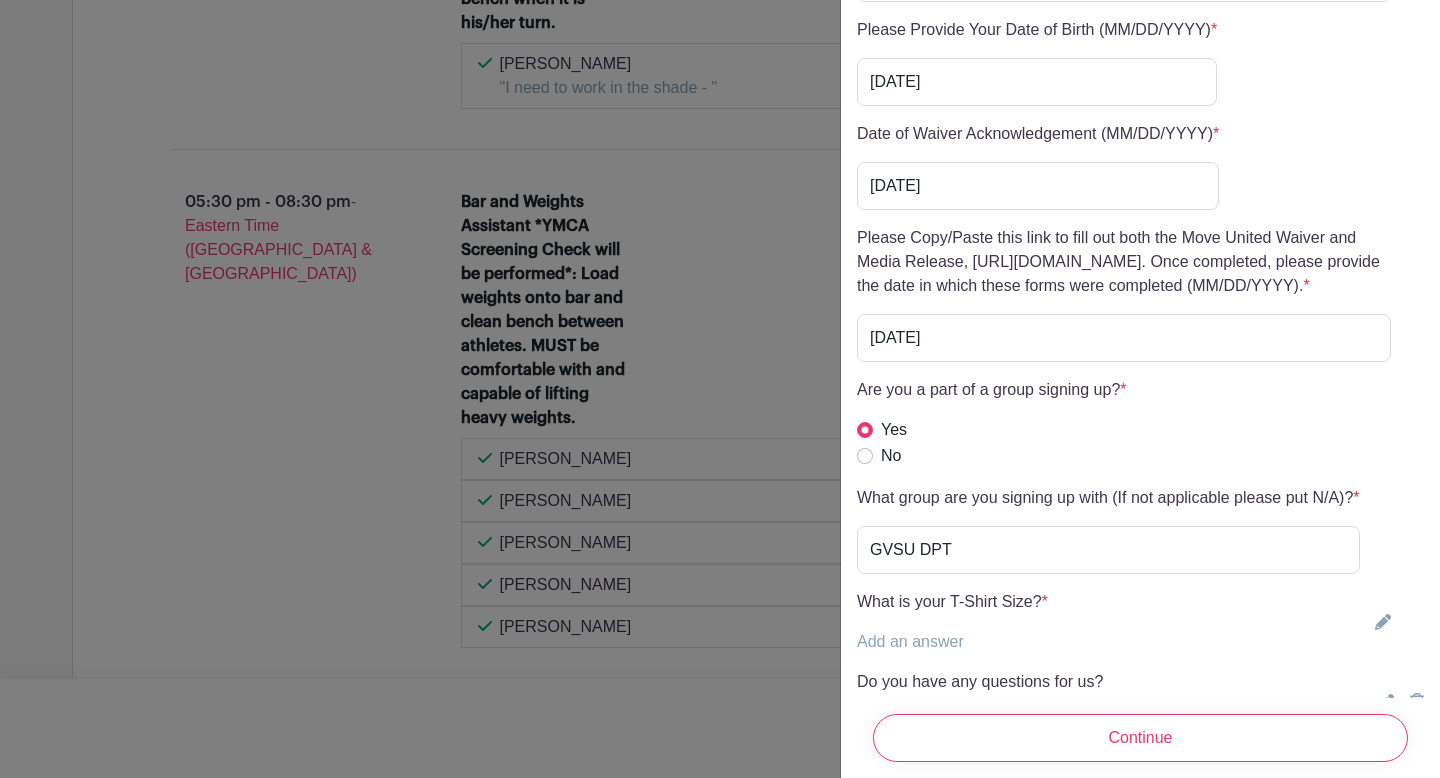click on "Add an answer" at bounding box center (910, 641) 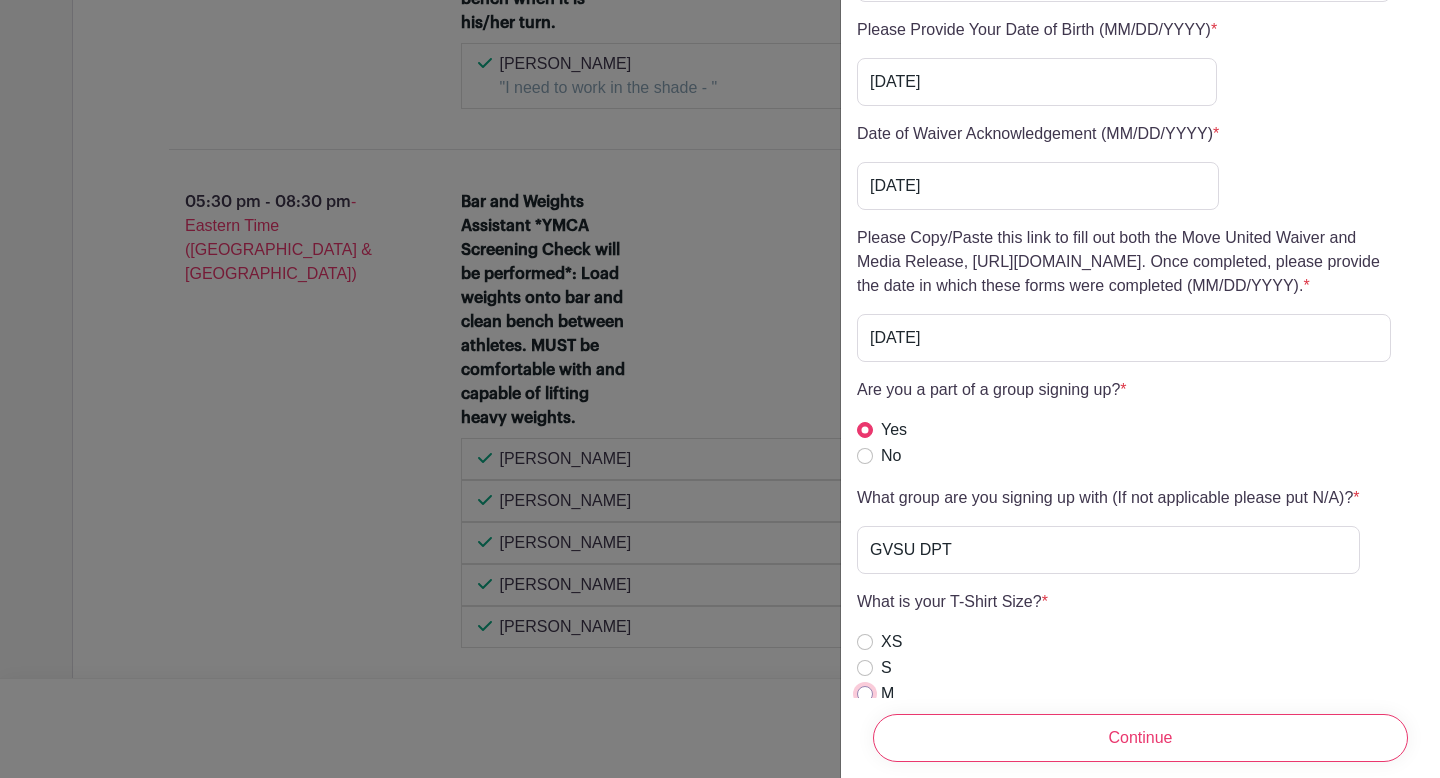 click on "M" at bounding box center (865, 694) 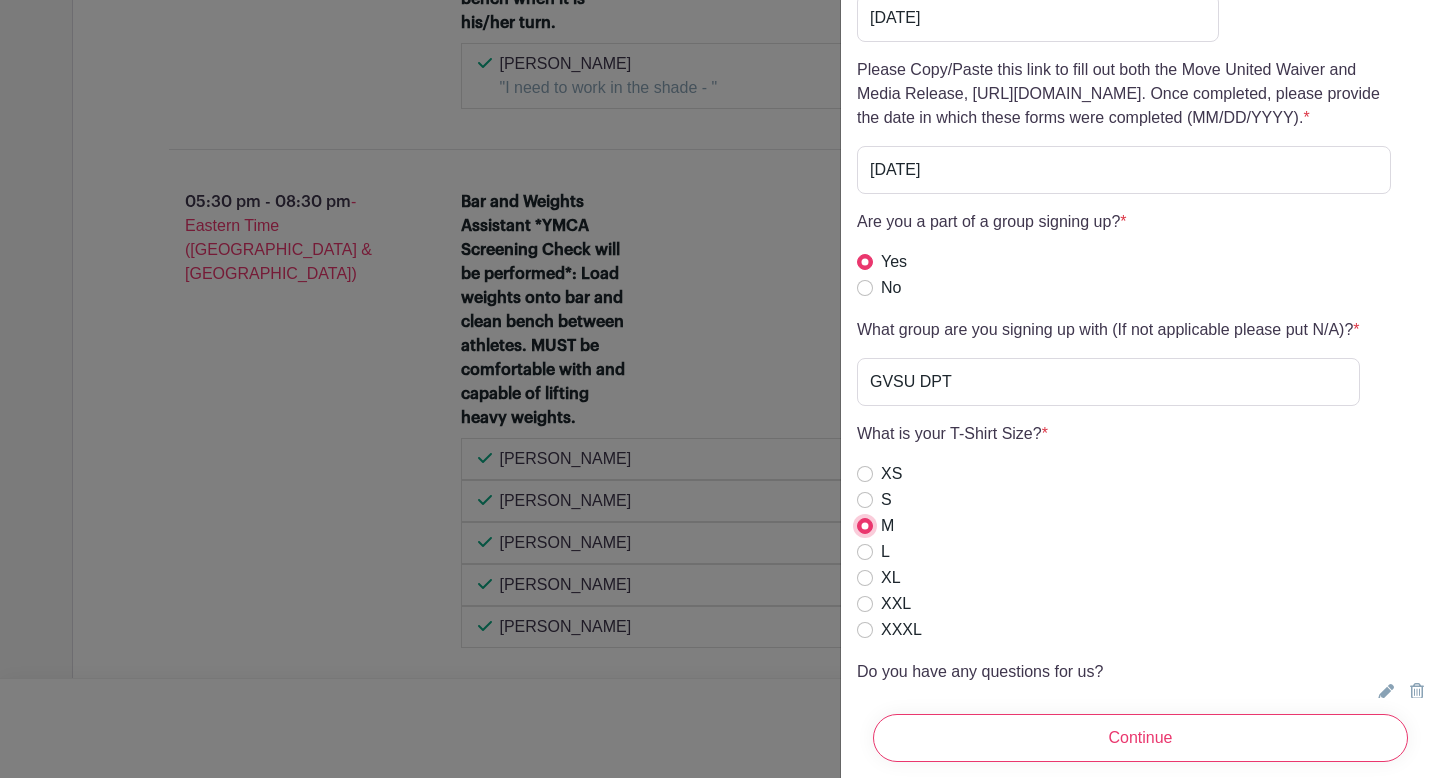 scroll, scrollTop: 5542, scrollLeft: 0, axis: vertical 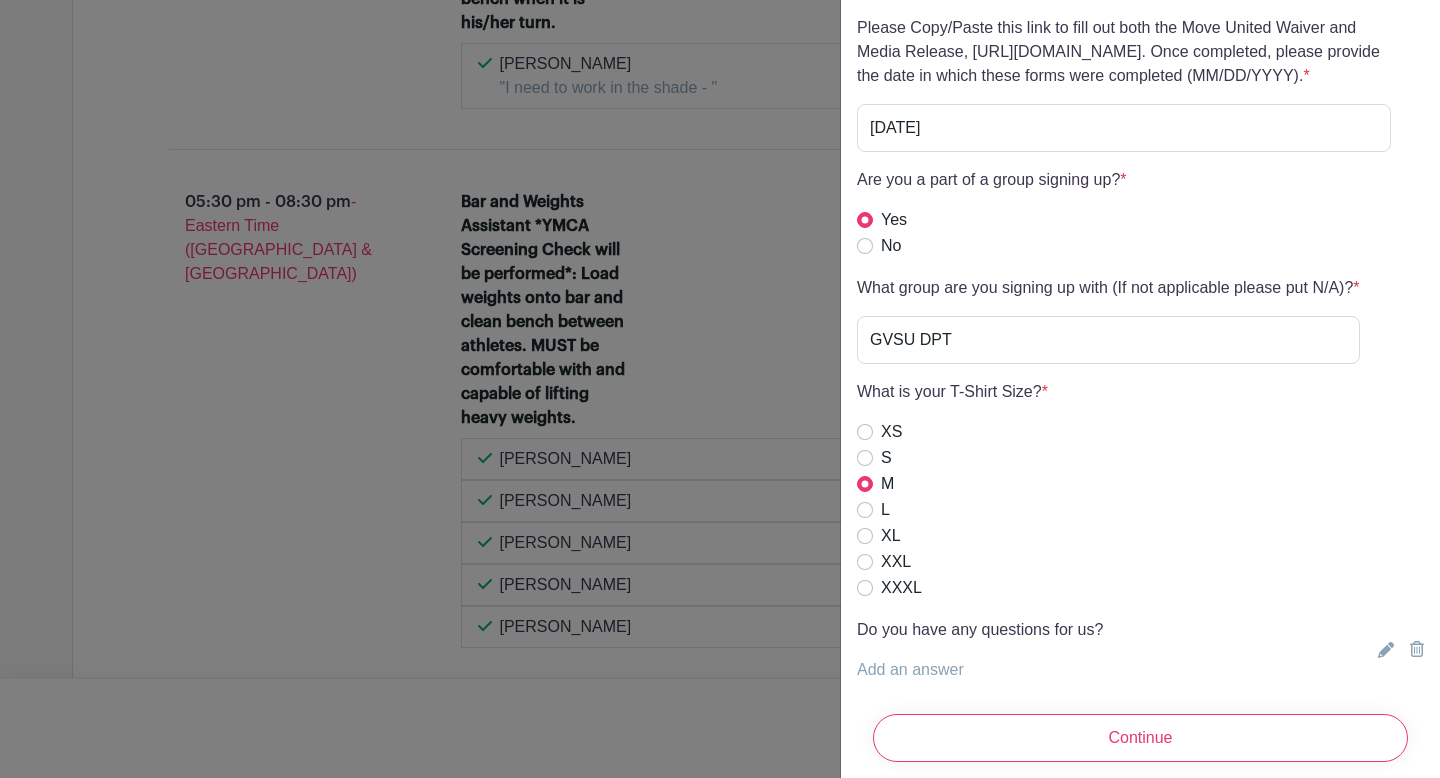 click on "Add an answer" at bounding box center [910, 669] 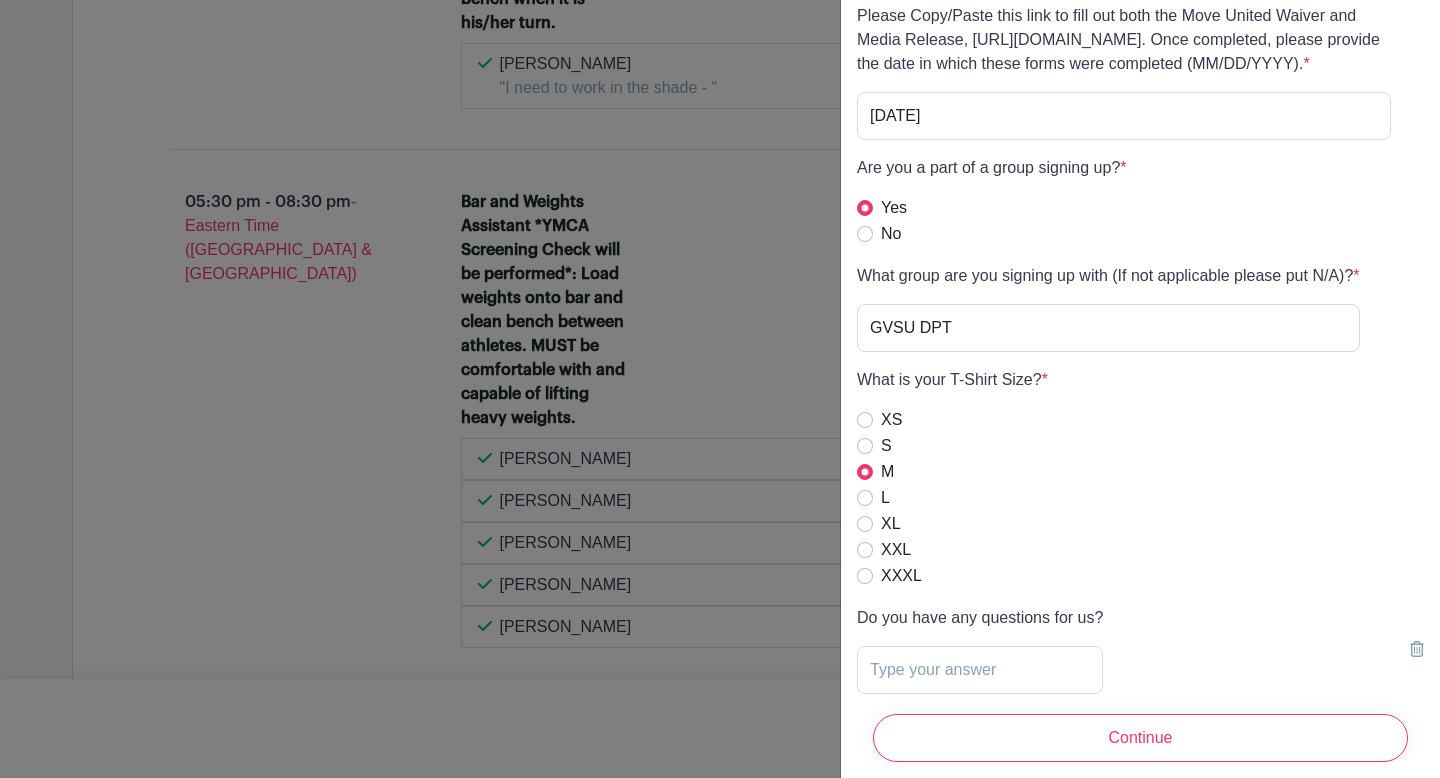 scroll, scrollTop: 5566, scrollLeft: 0, axis: vertical 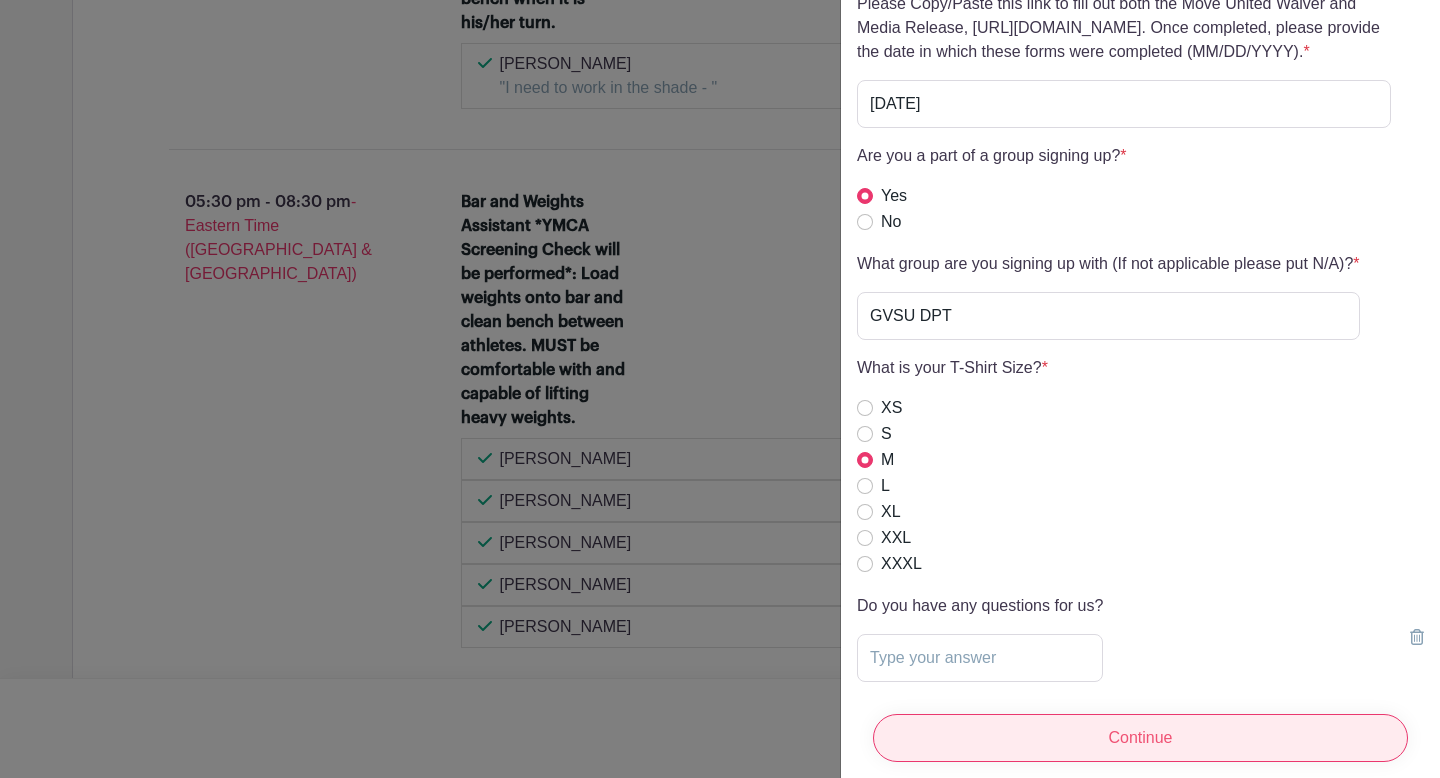 click on "Continue" at bounding box center (1140, 738) 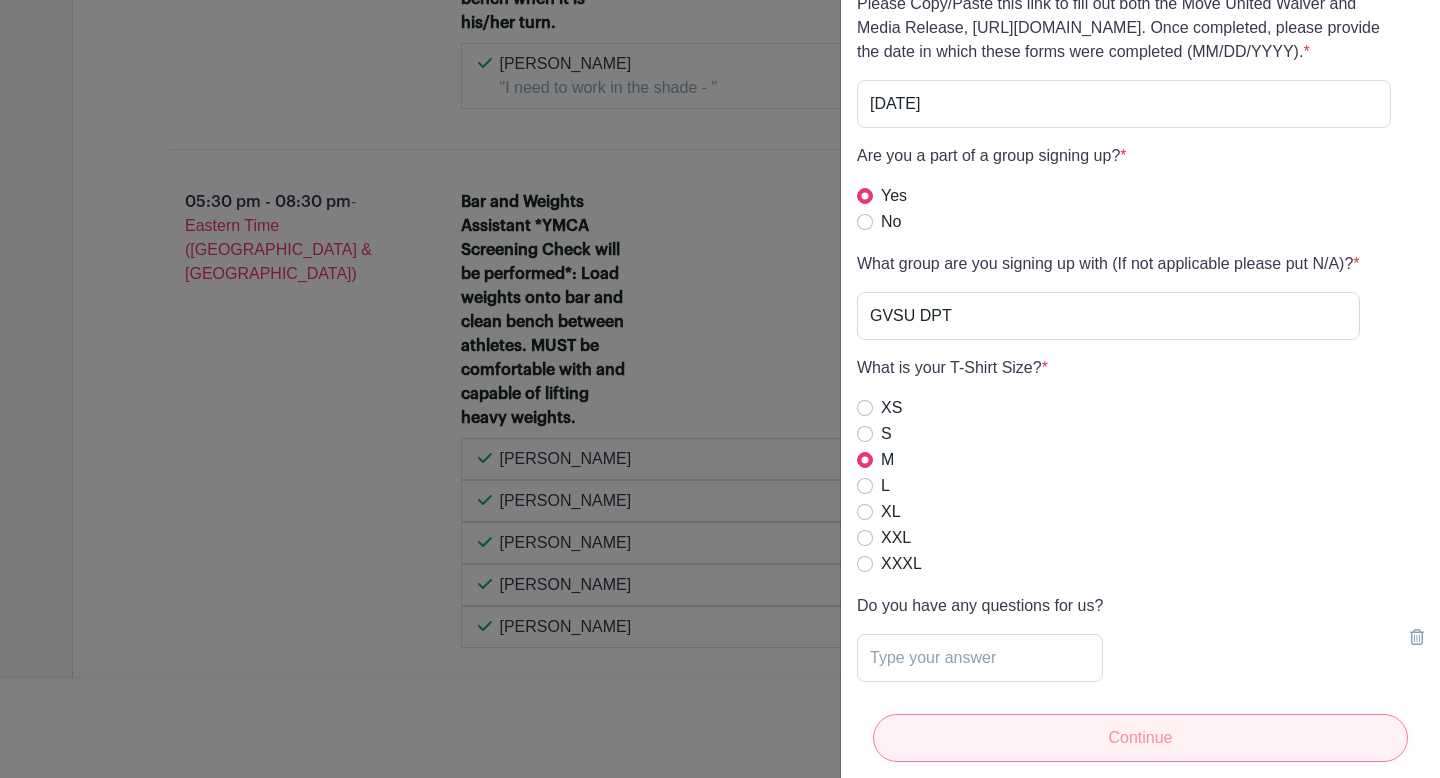 scroll, scrollTop: 0, scrollLeft: 0, axis: both 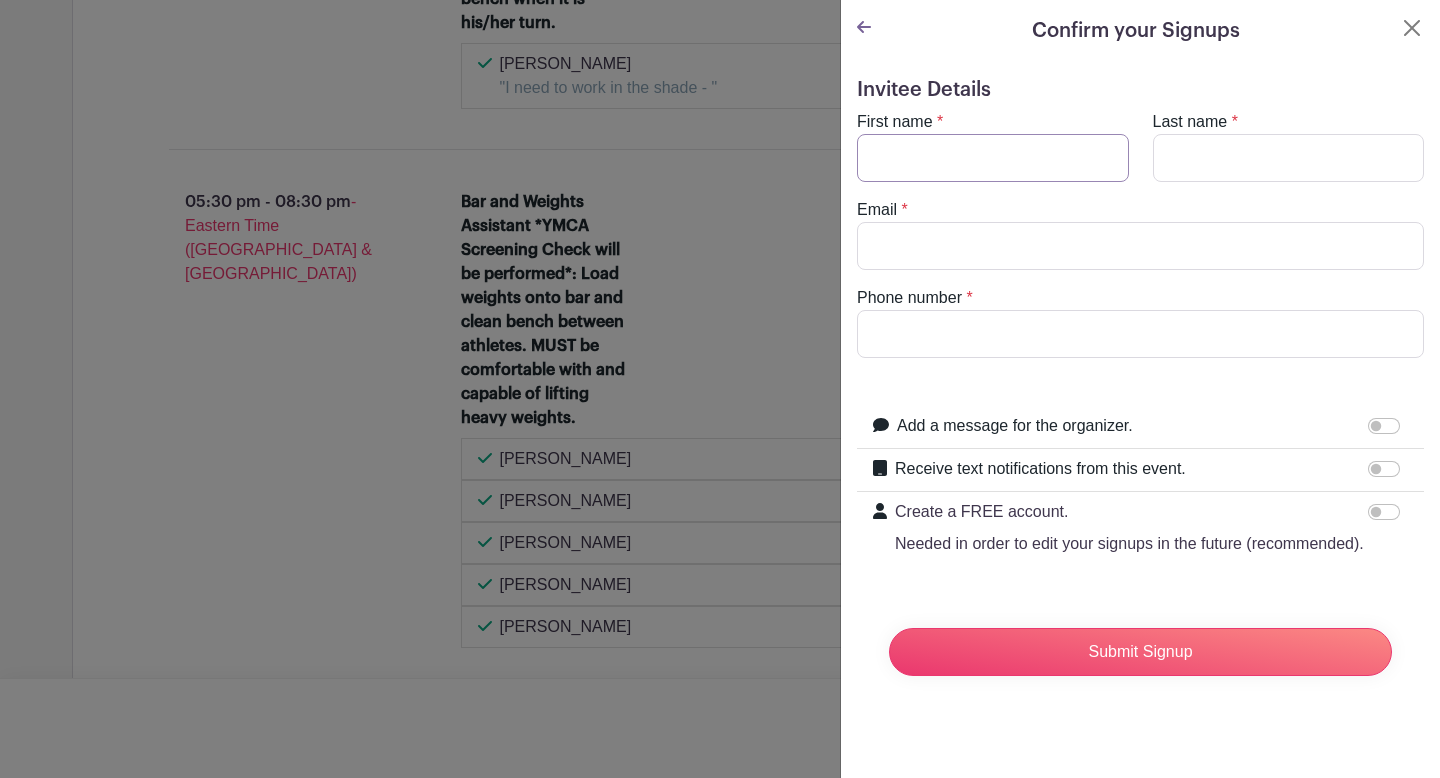 click on "First name" at bounding box center [993, 158] 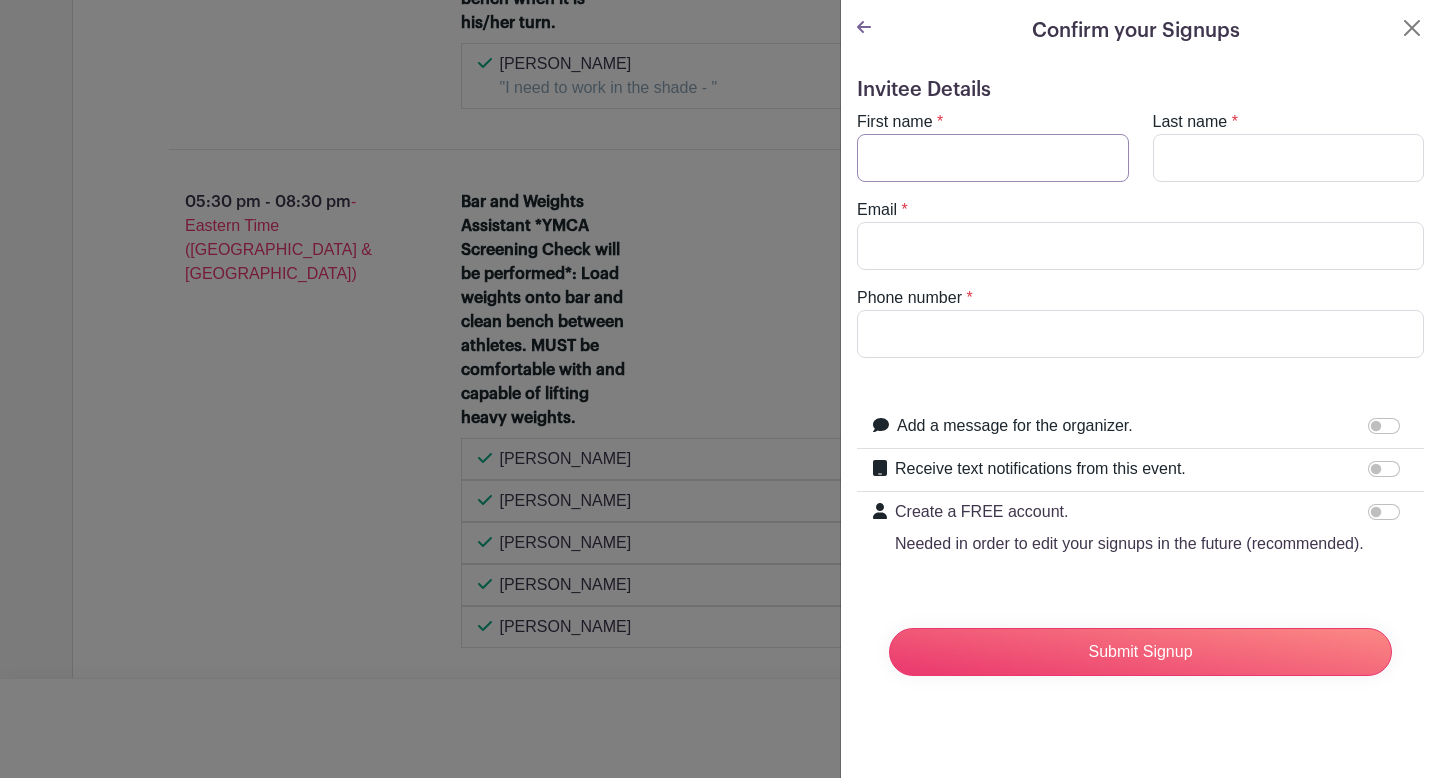 type on "Maya" 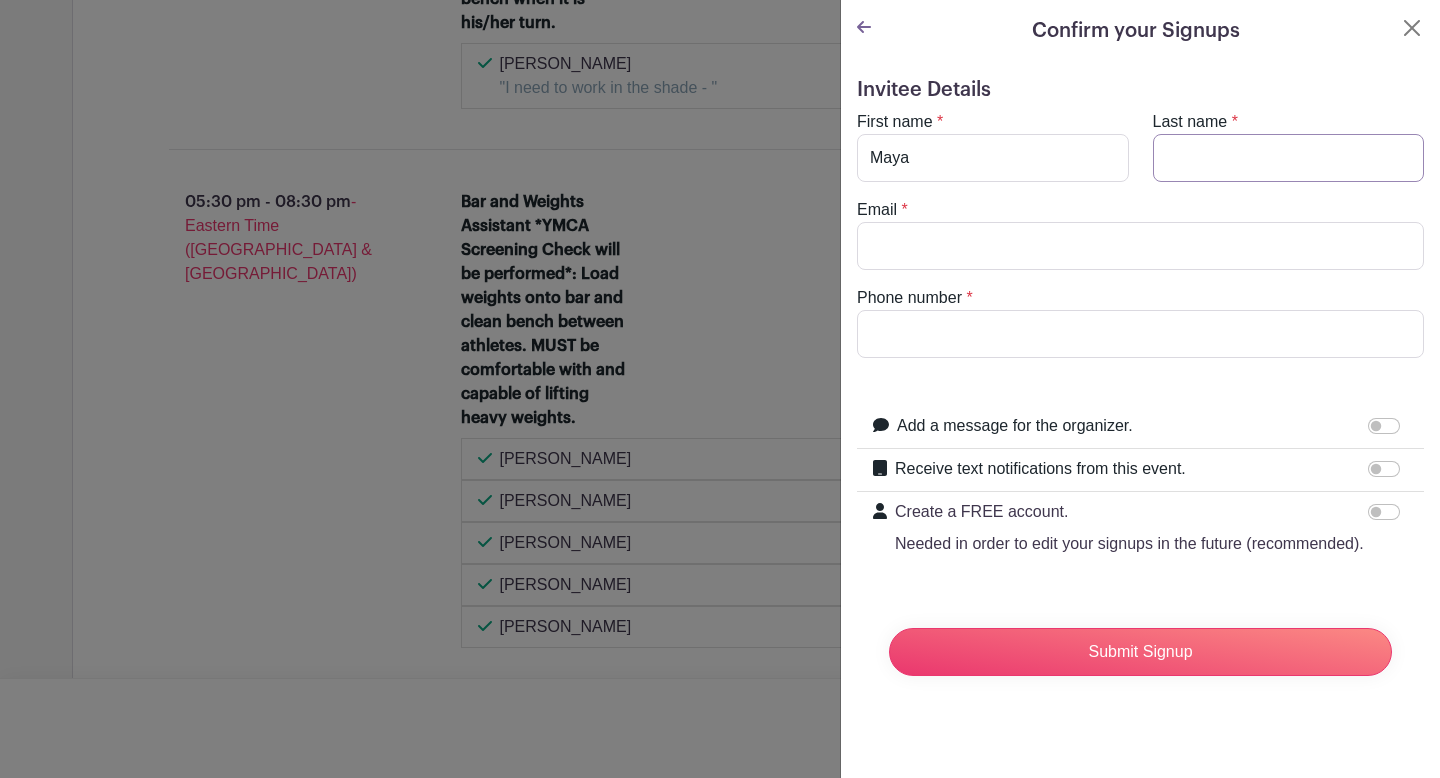 type on "[PERSON_NAME]" 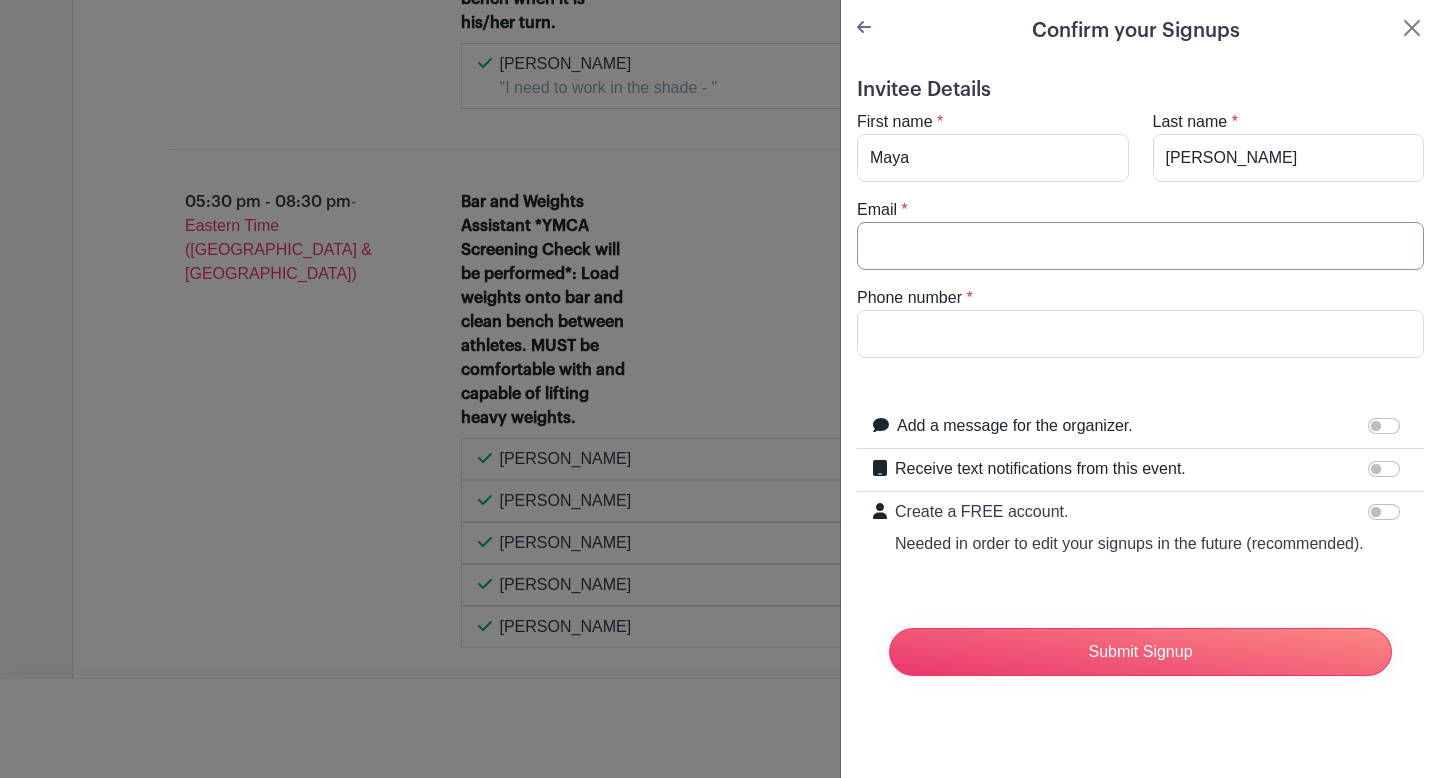 type on "[EMAIL_ADDRESS][DOMAIN_NAME]" 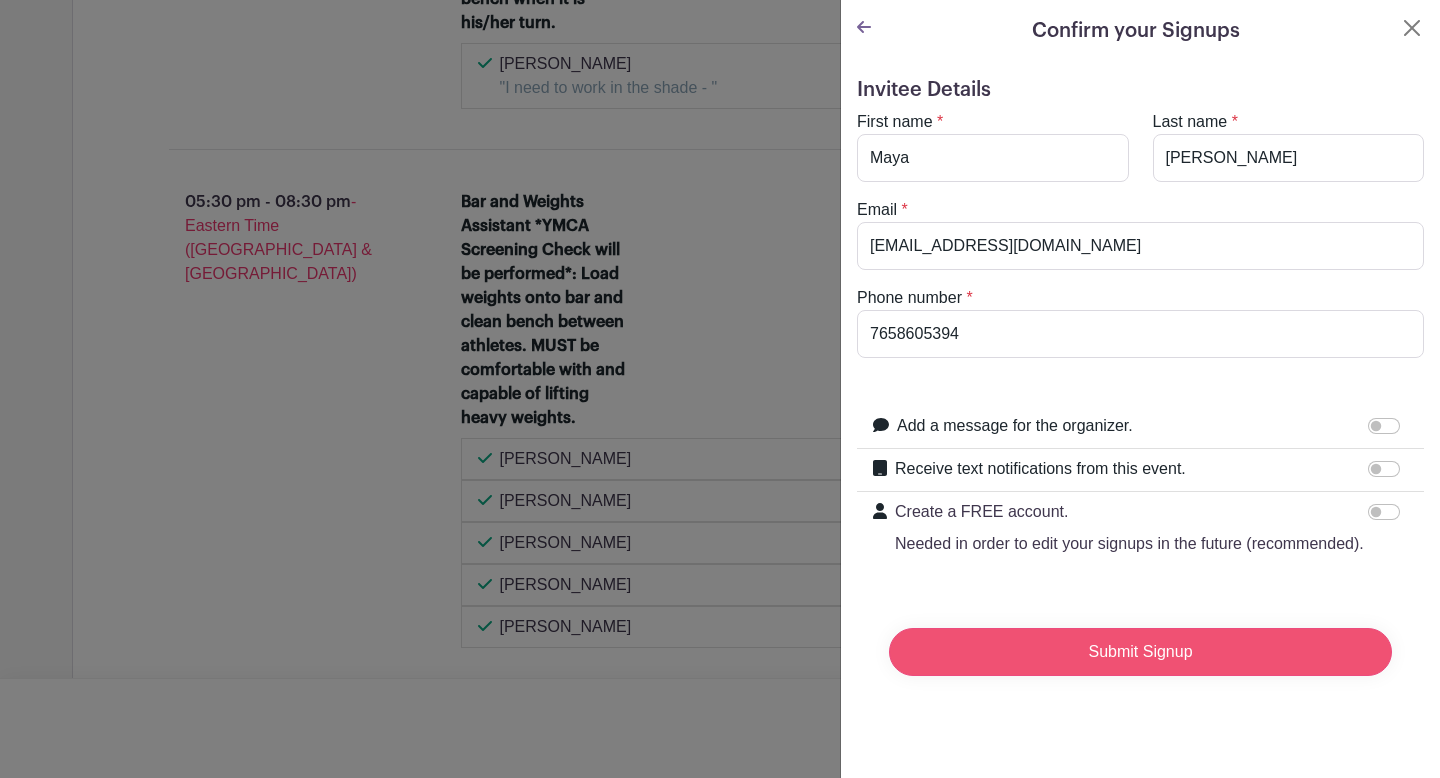 click on "Submit Signup" at bounding box center [1140, 652] 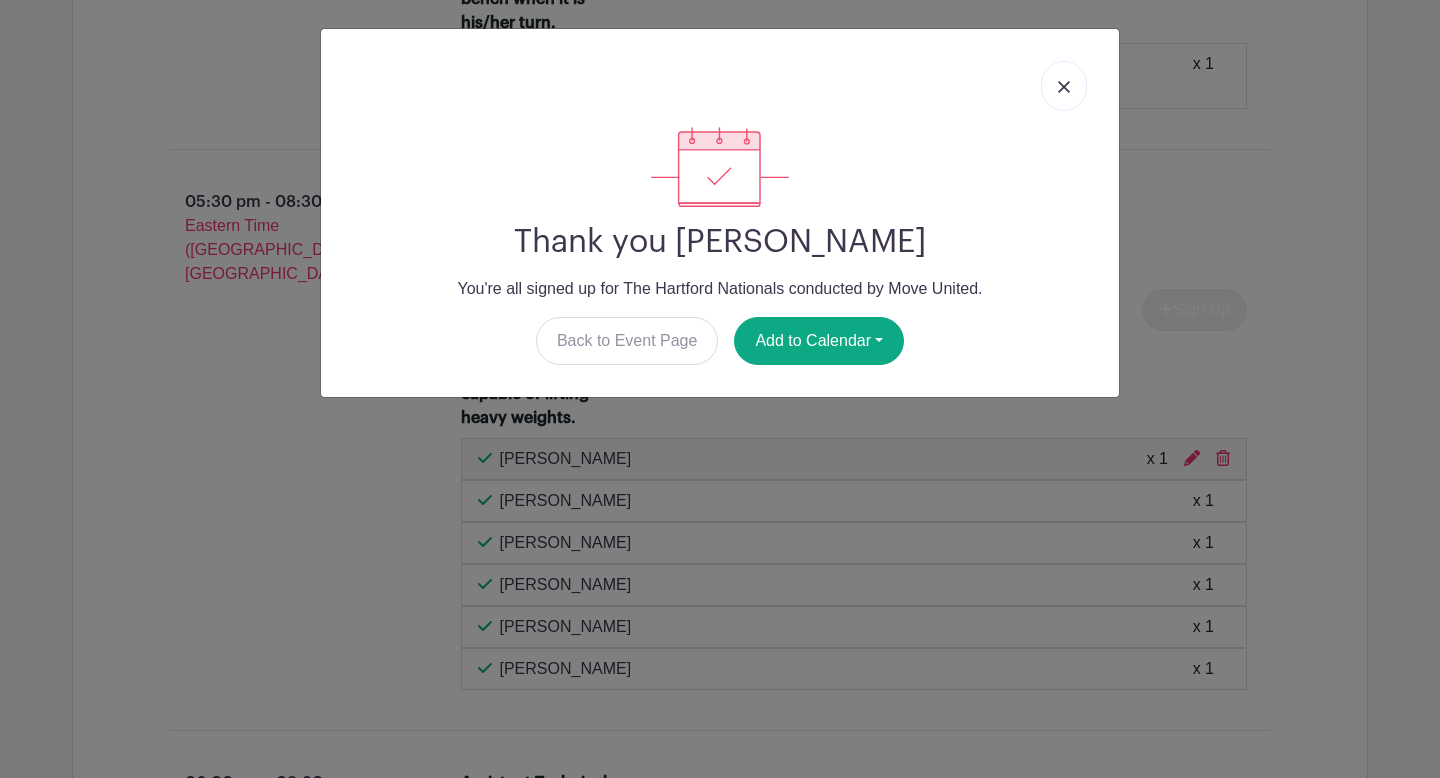 click at bounding box center (1064, 86) 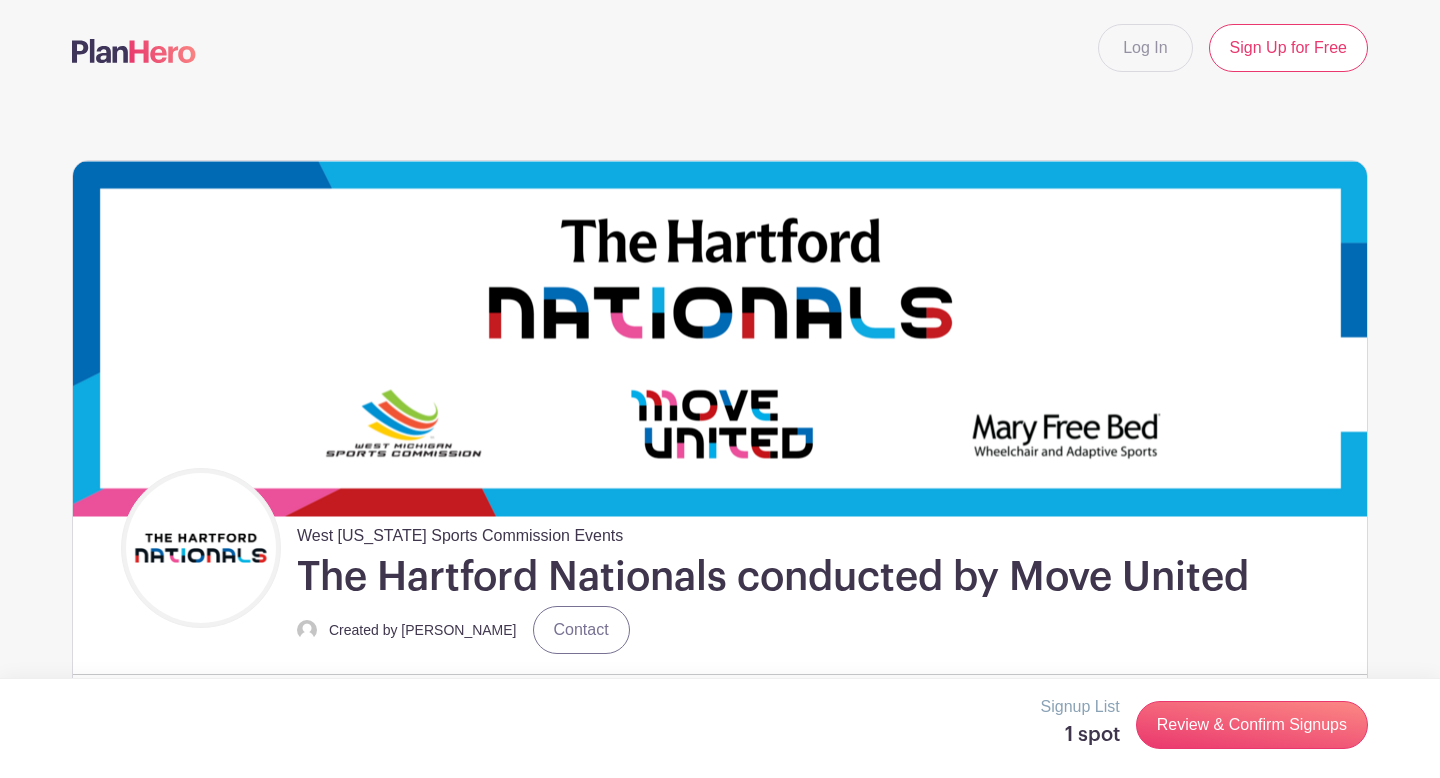 scroll, scrollTop: 306, scrollLeft: 0, axis: vertical 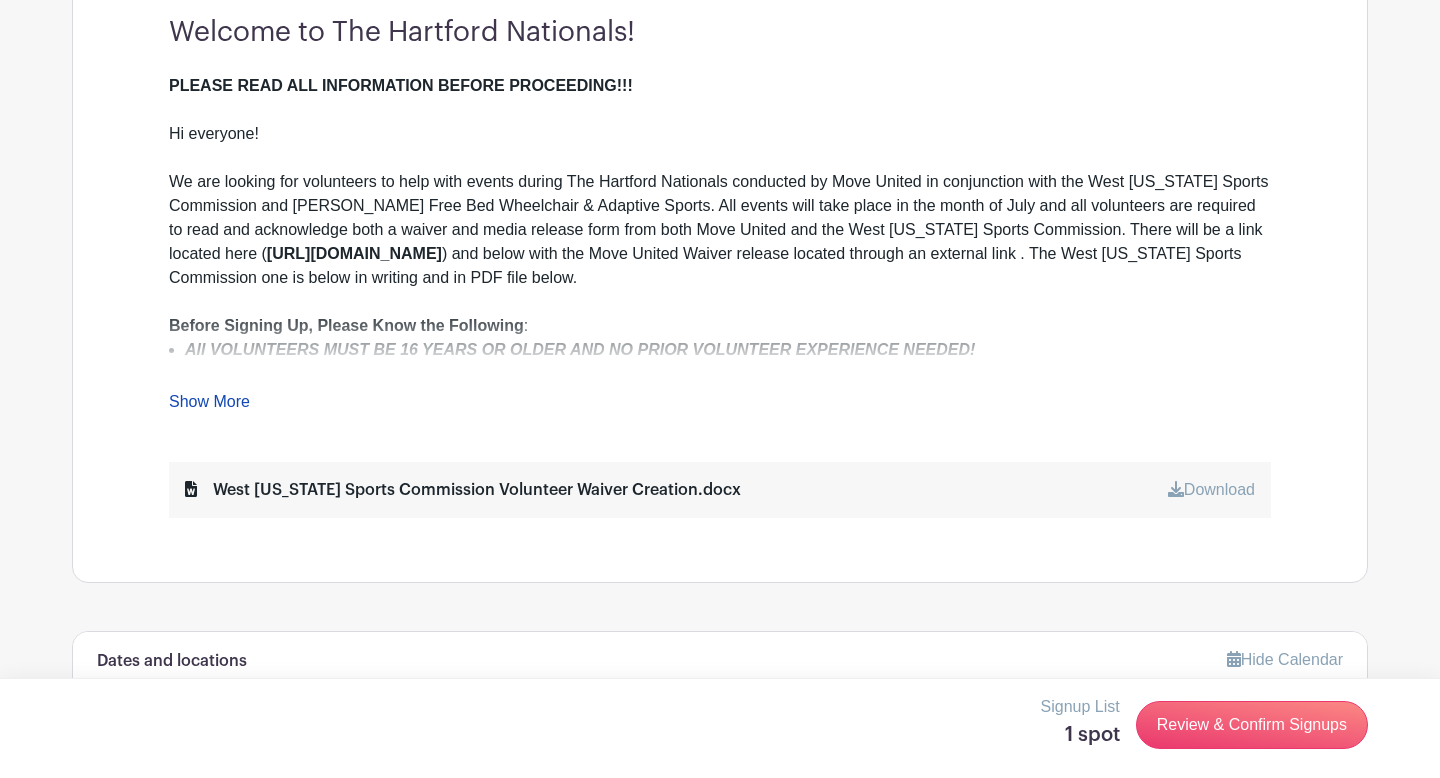 click on "Download" at bounding box center [1211, 489] 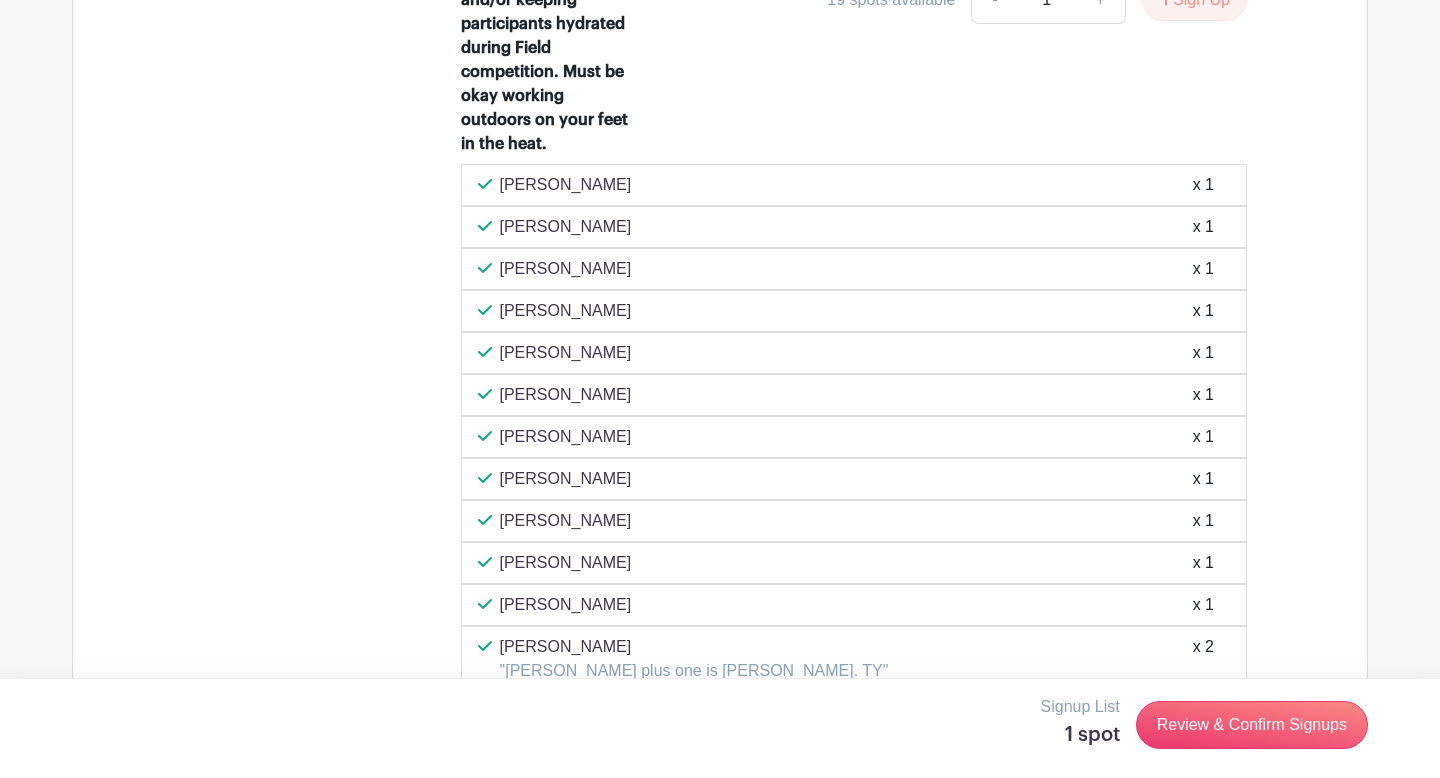 scroll, scrollTop: 2107, scrollLeft: 0, axis: vertical 